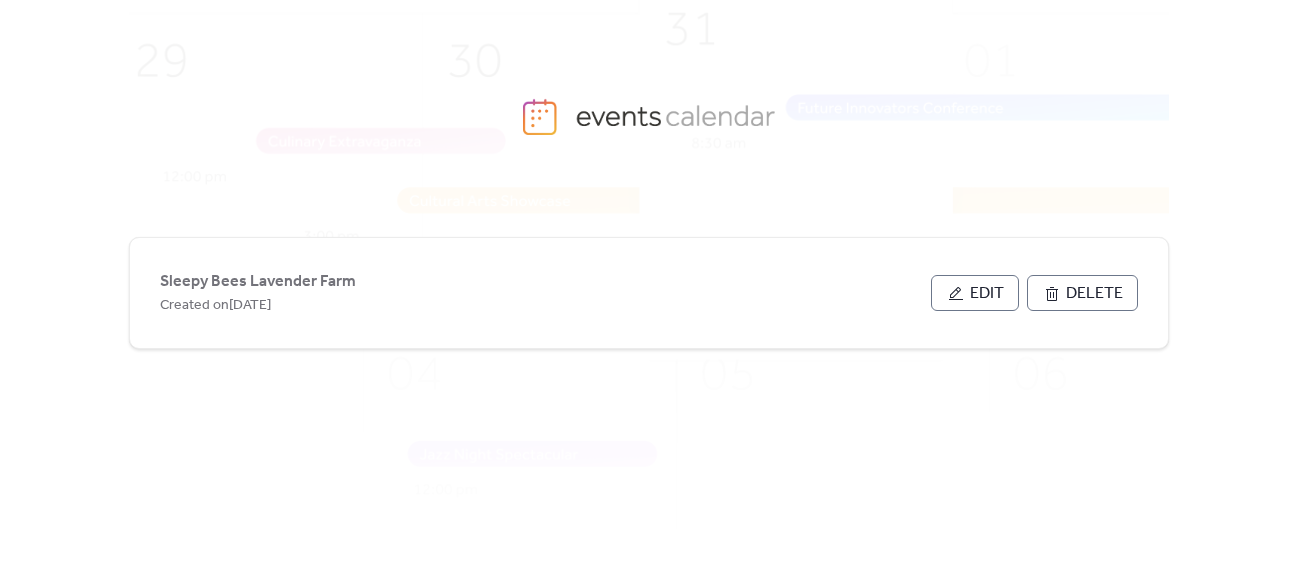 scroll, scrollTop: 0, scrollLeft: 0, axis: both 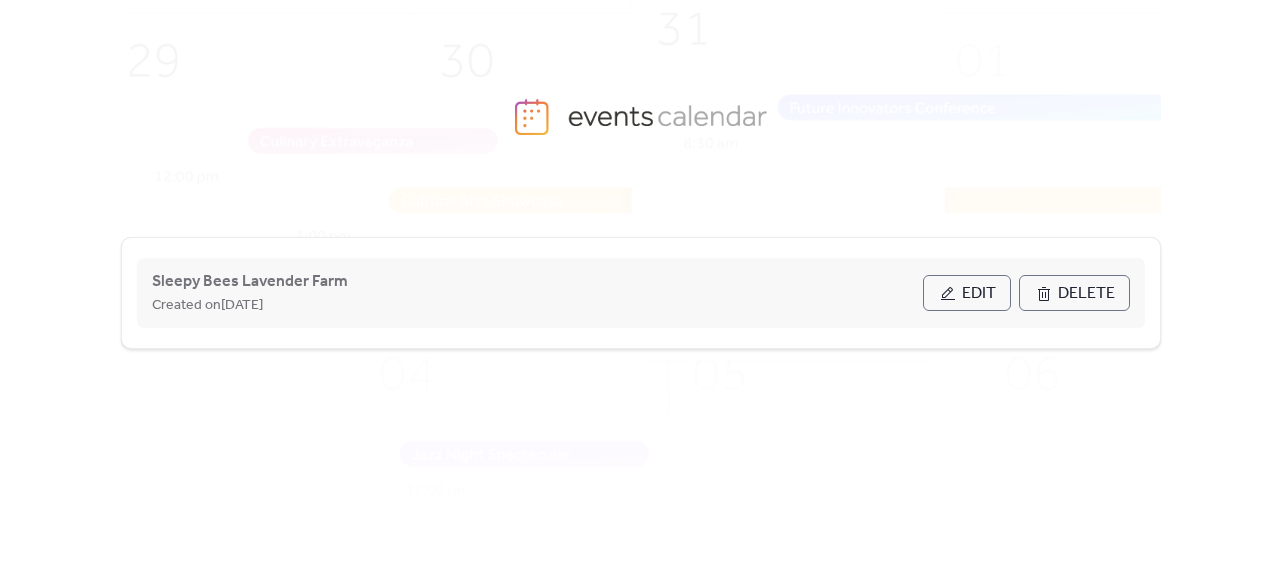 click on "Edit" at bounding box center (979, 294) 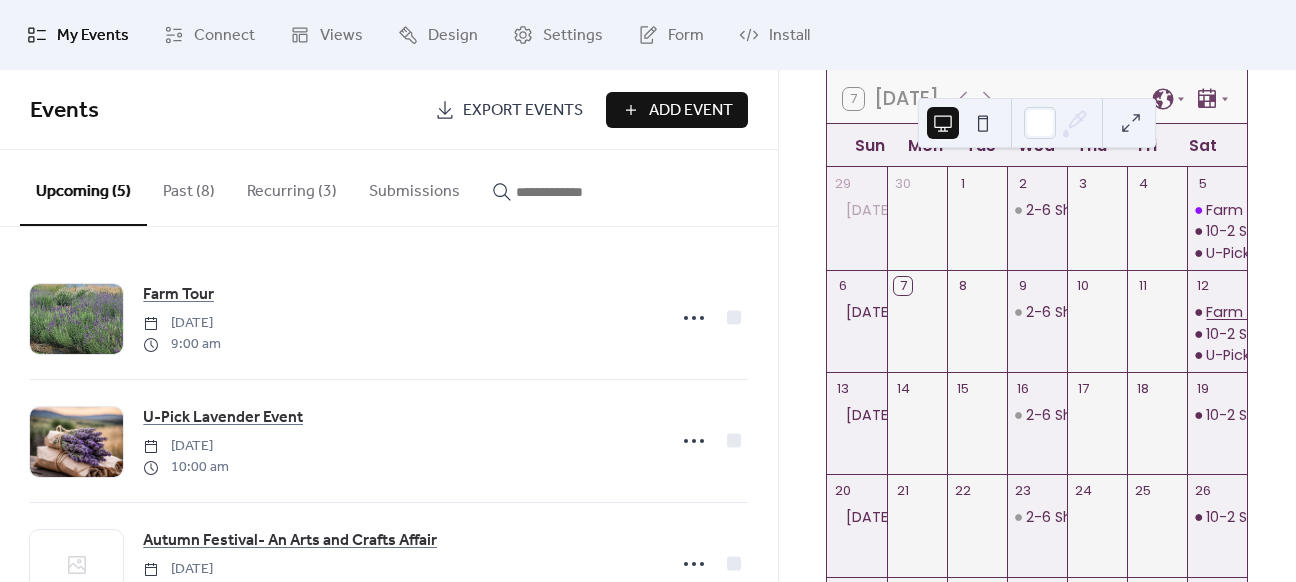 scroll, scrollTop: 100, scrollLeft: 0, axis: vertical 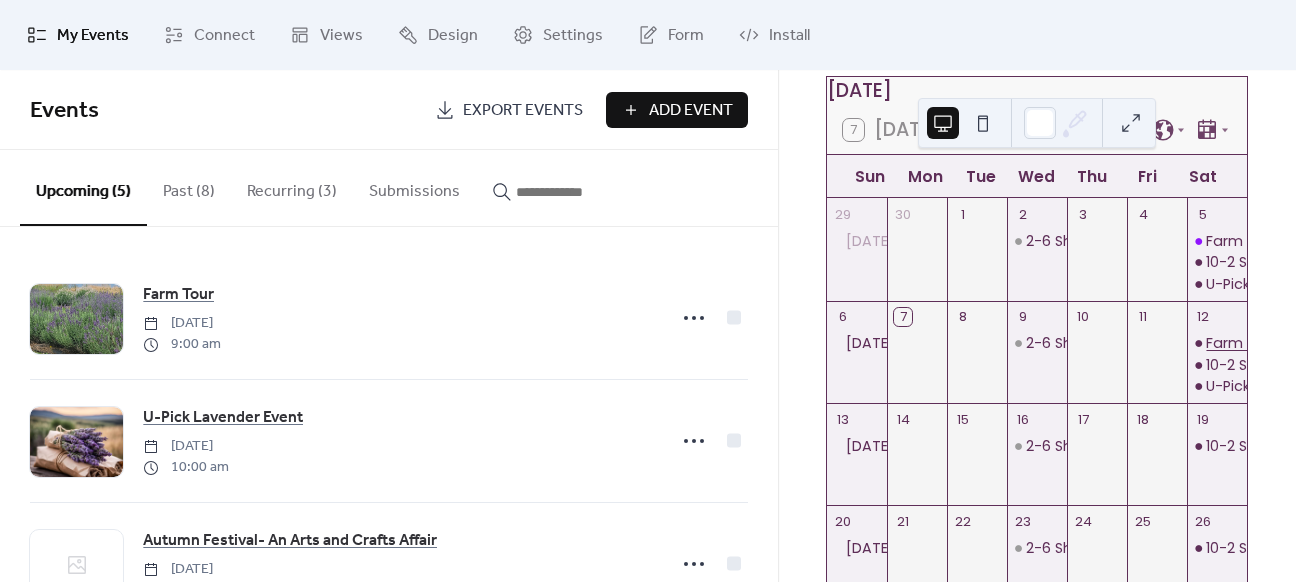 click on "Farm Tour" at bounding box center (1243, 343) 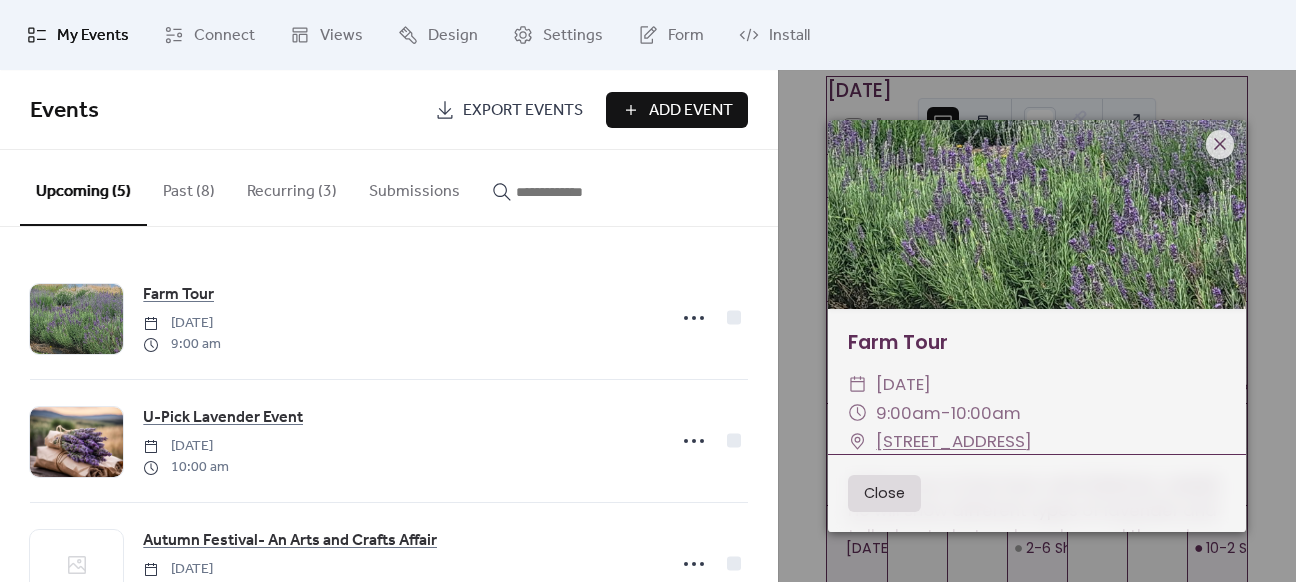 scroll, scrollTop: 0, scrollLeft: 0, axis: both 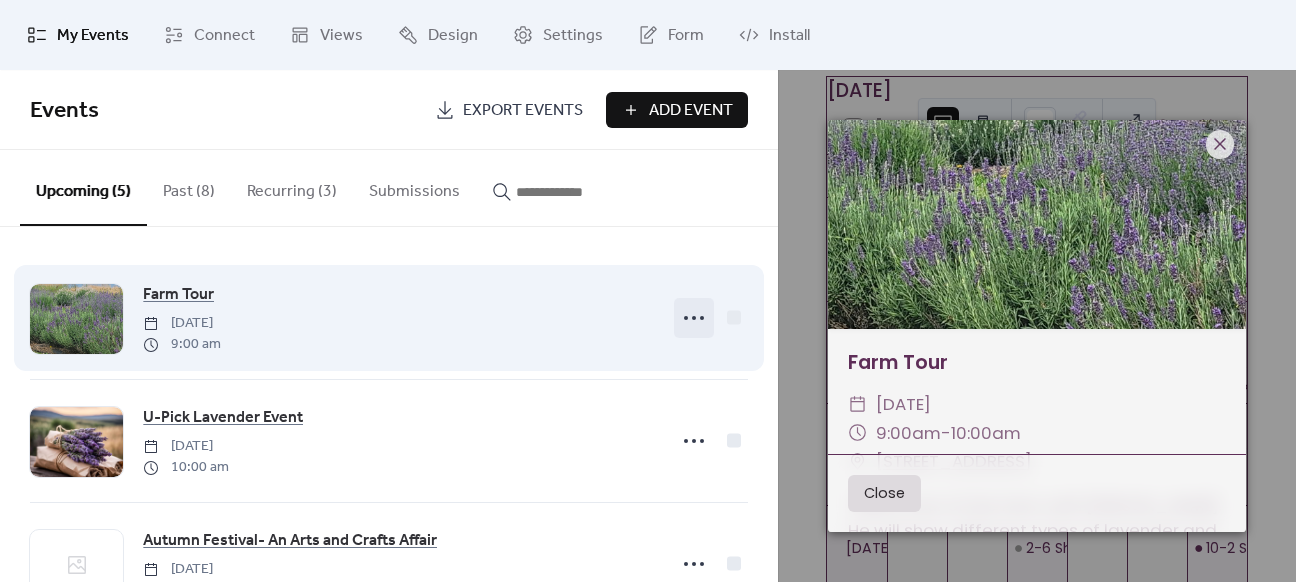 click 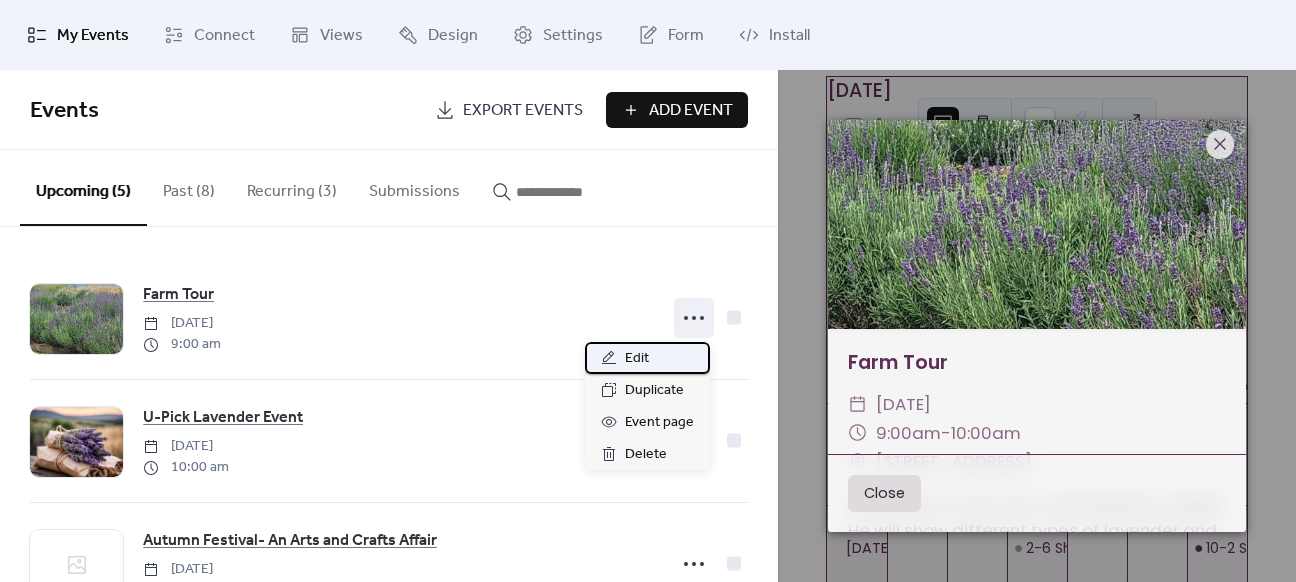 click on "Edit" at bounding box center [647, 358] 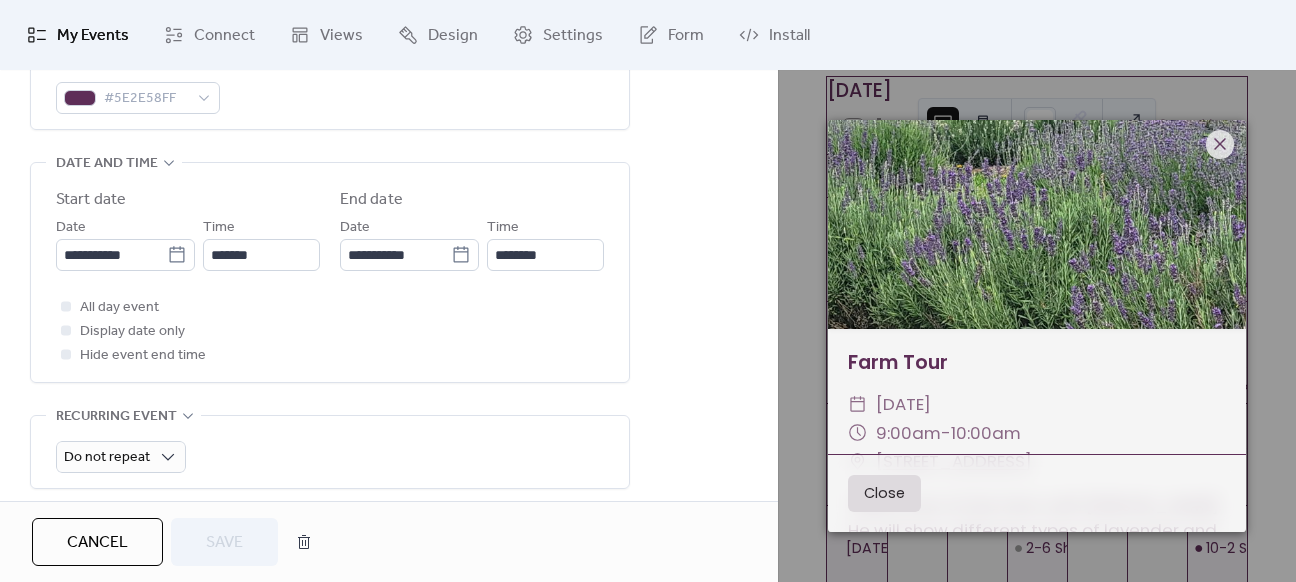 scroll, scrollTop: 700, scrollLeft: 0, axis: vertical 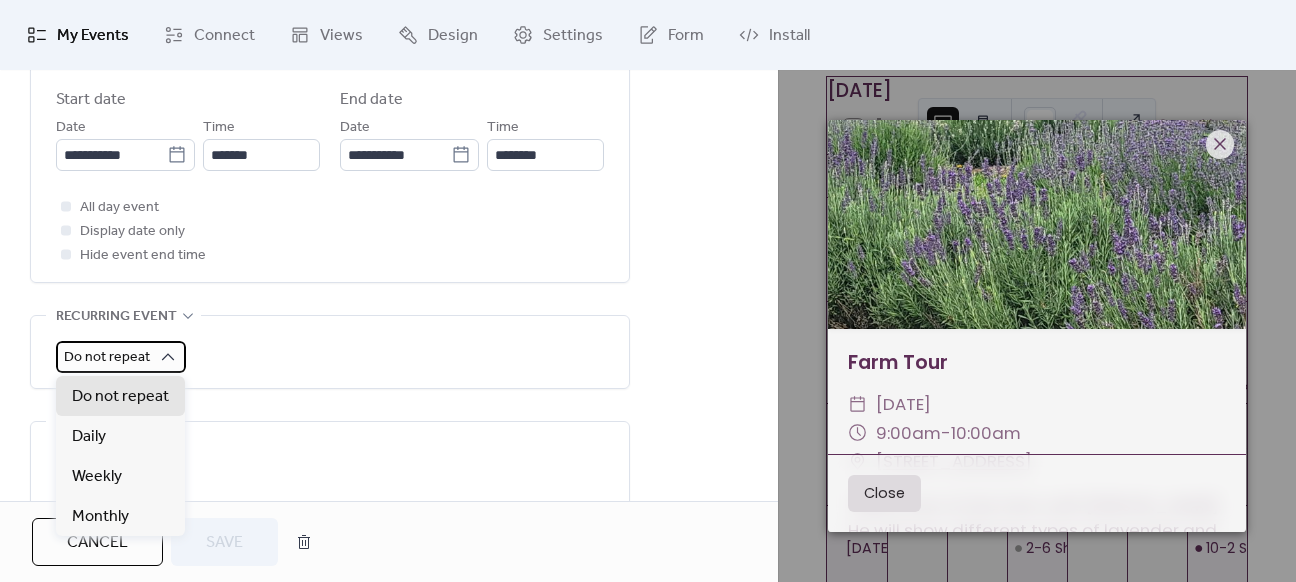 click 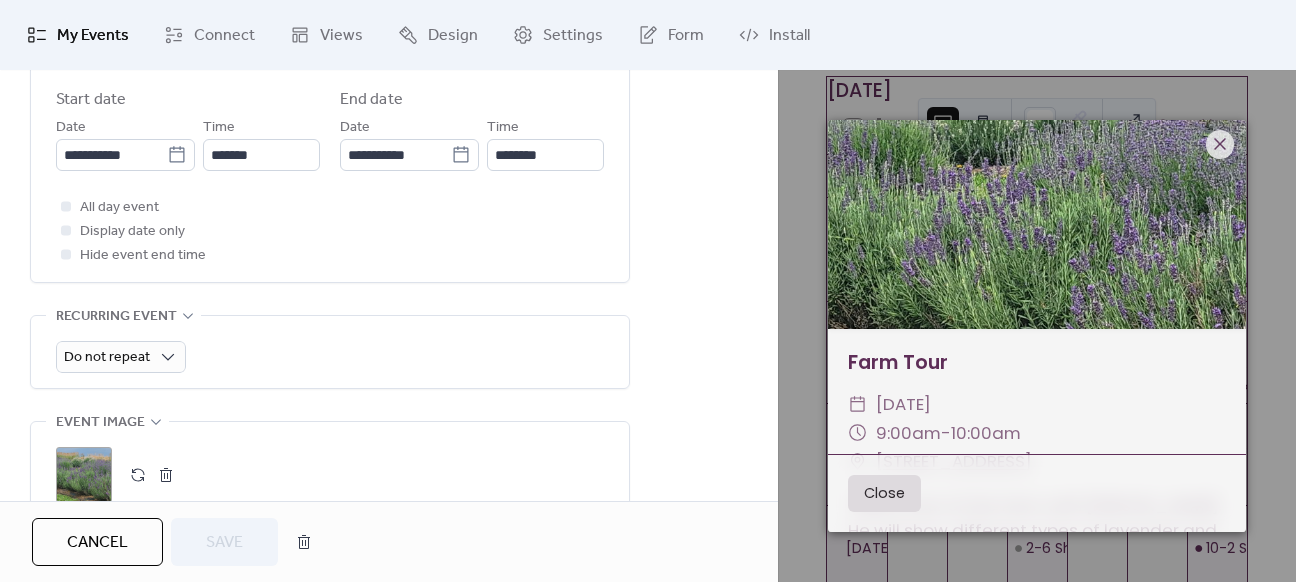 click on "Do not repeat" at bounding box center (330, 352) 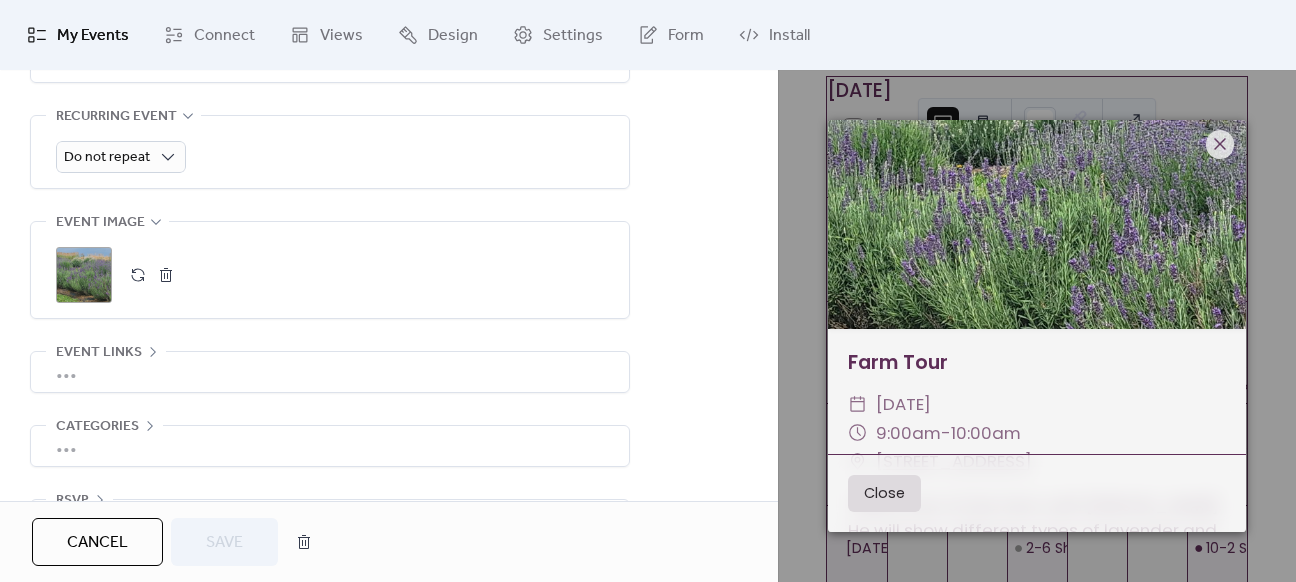scroll, scrollTop: 960, scrollLeft: 0, axis: vertical 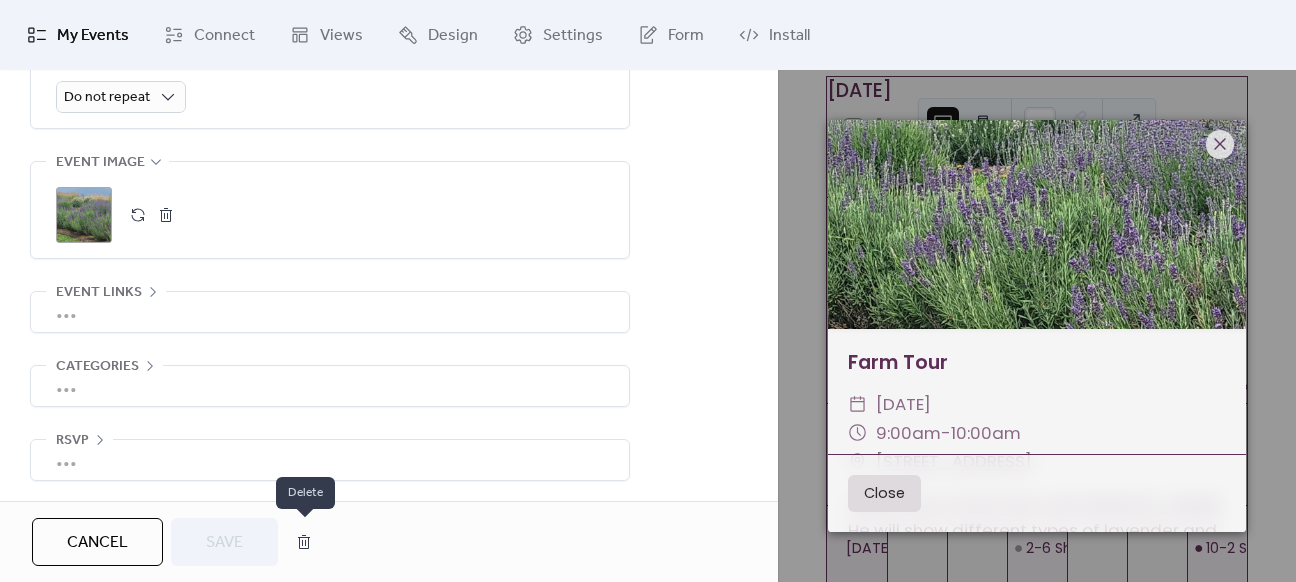 click at bounding box center [304, 542] 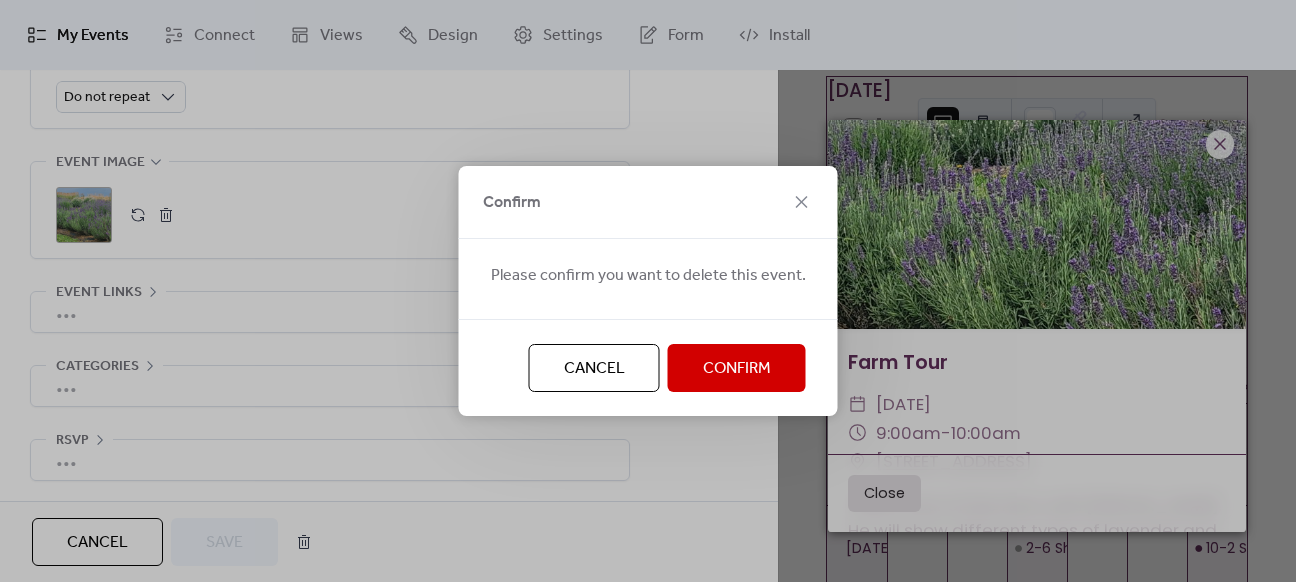 click on "Confirm" at bounding box center (737, 369) 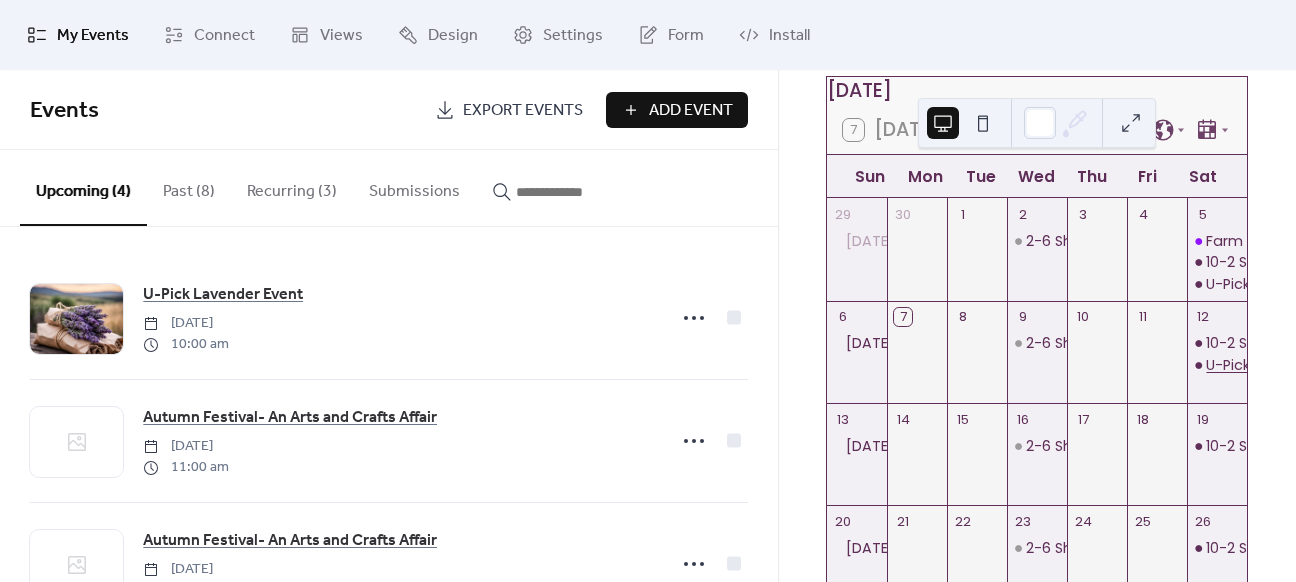 click on "U-Pick Lavender Event" at bounding box center [1284, 365] 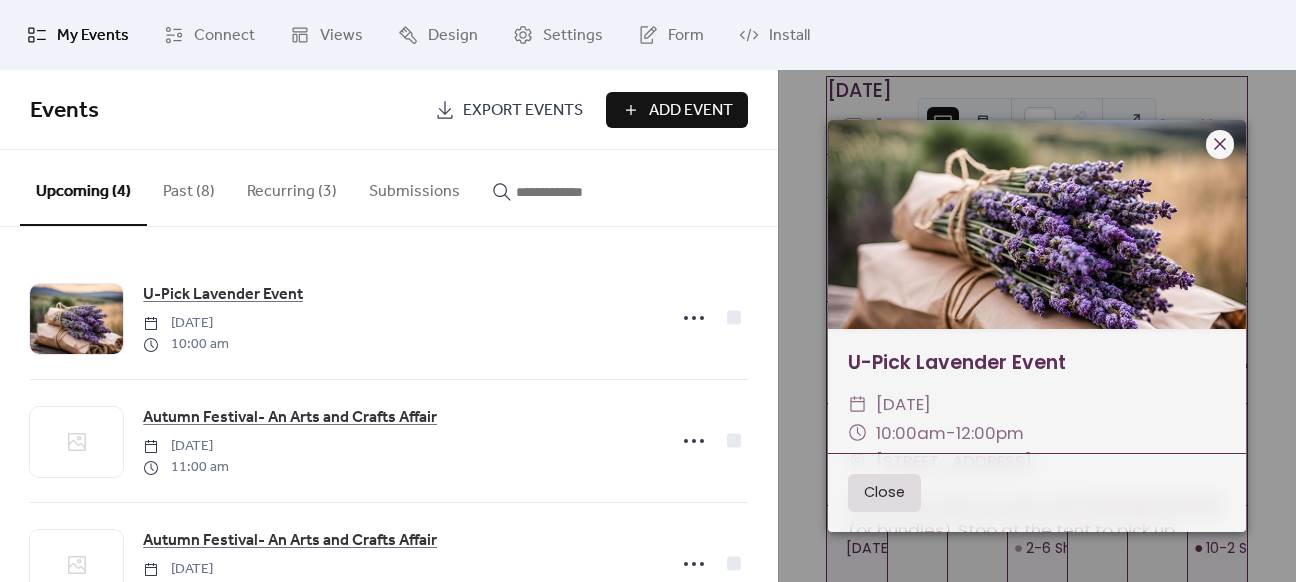 click 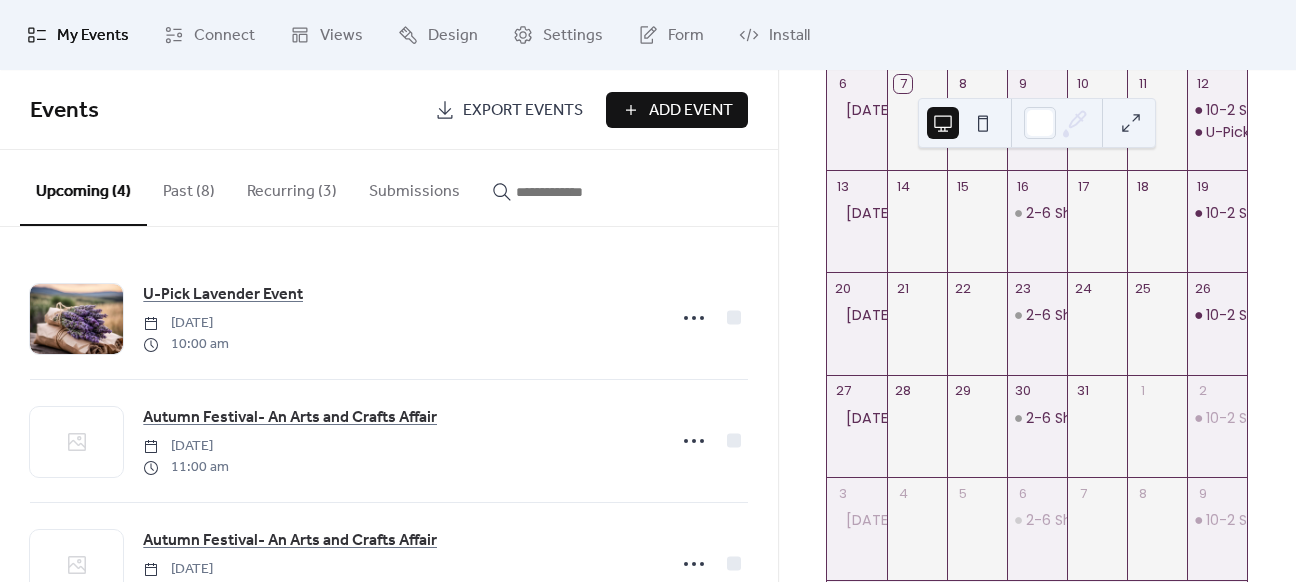 scroll, scrollTop: 300, scrollLeft: 0, axis: vertical 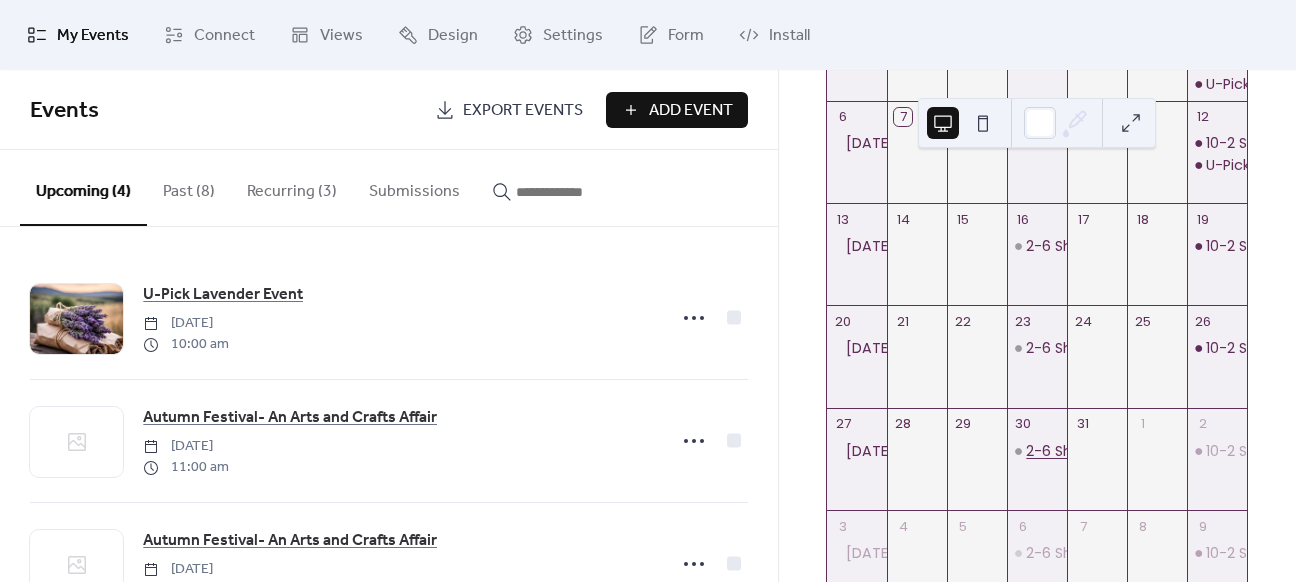 click on "2-6 Shop Hours" at bounding box center (1081, 451) 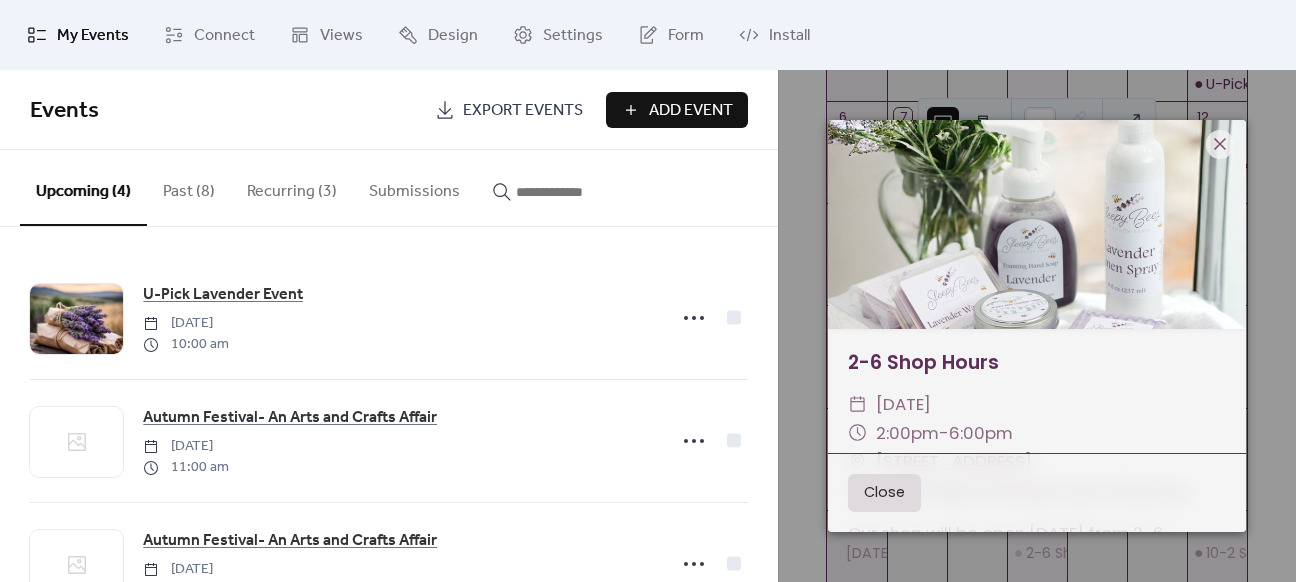 click on "[DATE]" at bounding box center (903, 404) 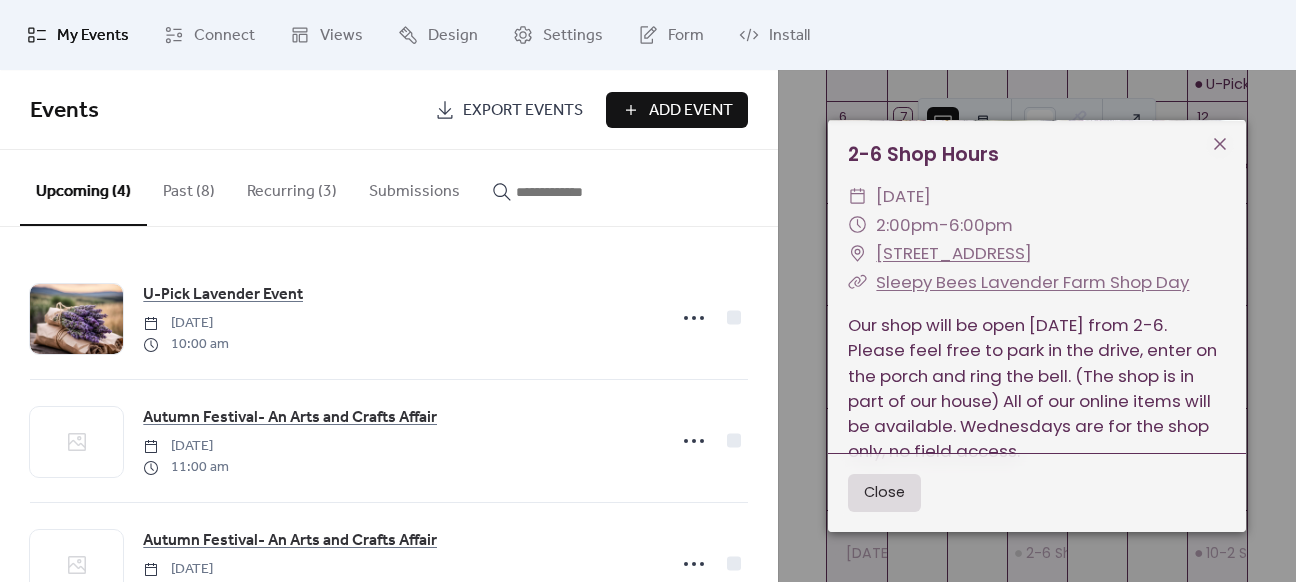 scroll, scrollTop: 235, scrollLeft: 0, axis: vertical 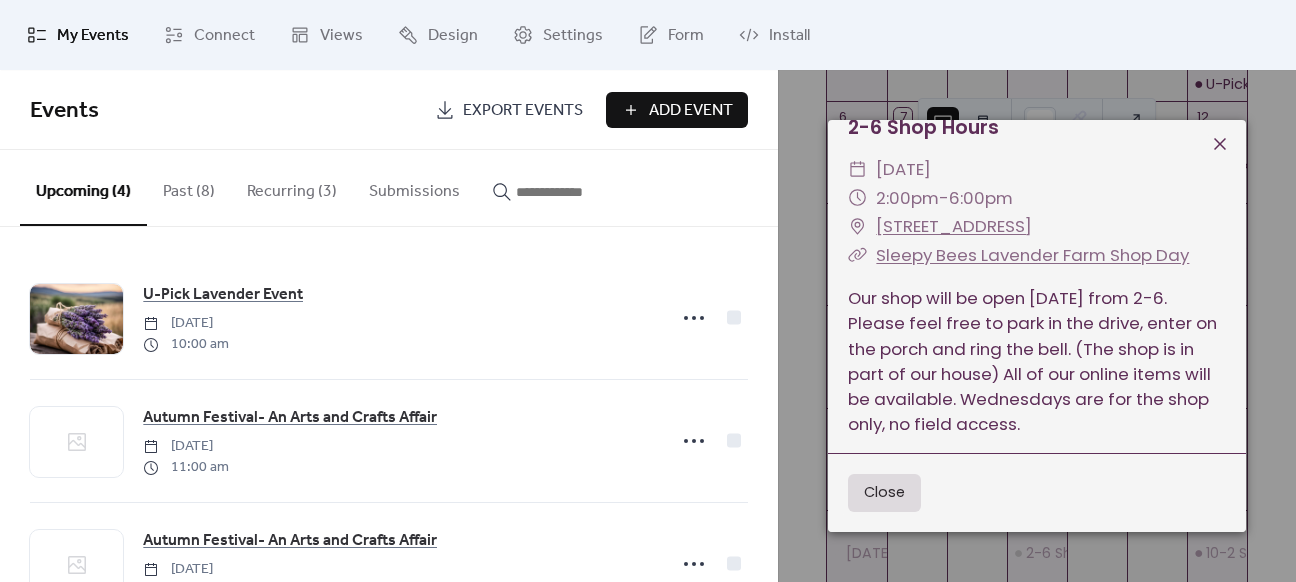 click 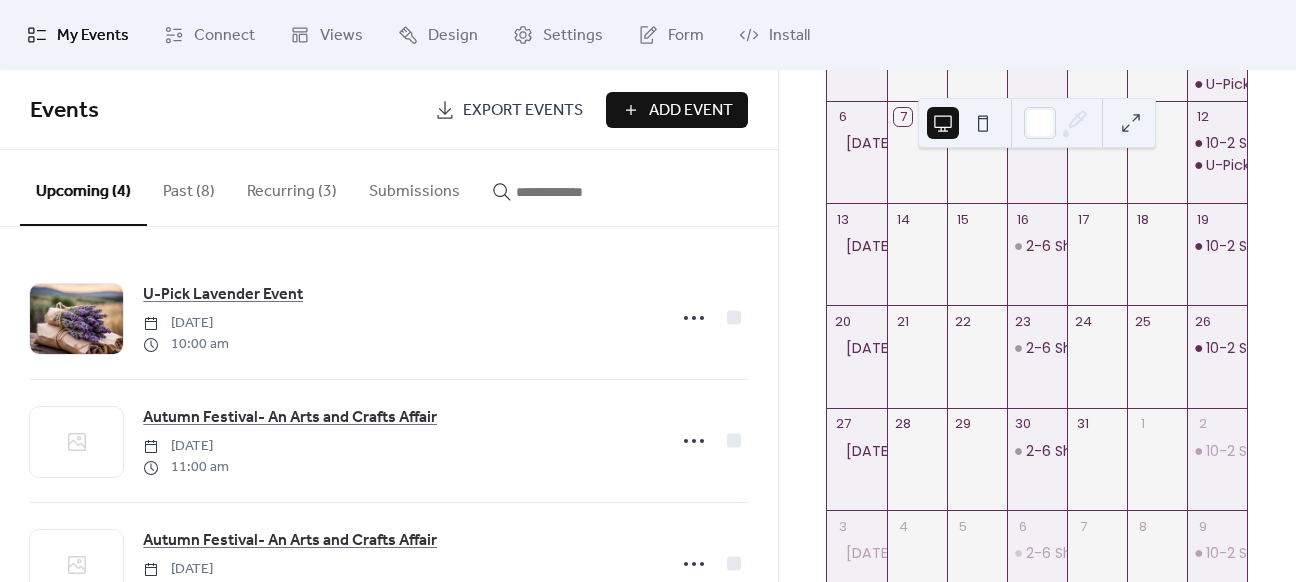 click on "Recurring  (3)" at bounding box center (292, 187) 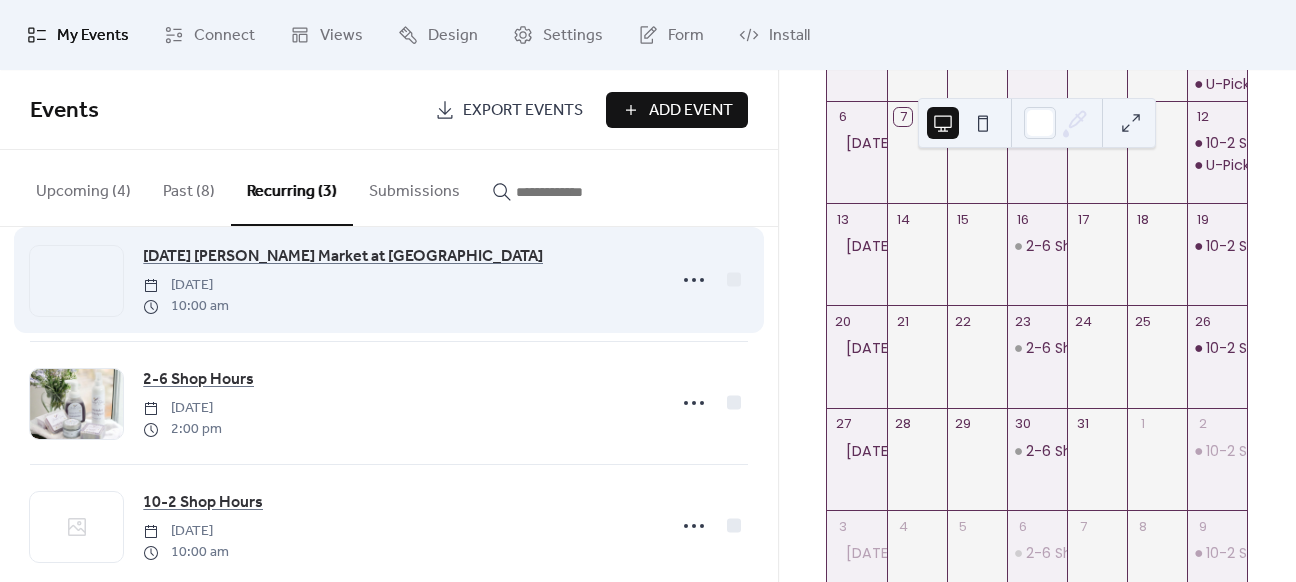 scroll, scrollTop: 72, scrollLeft: 0, axis: vertical 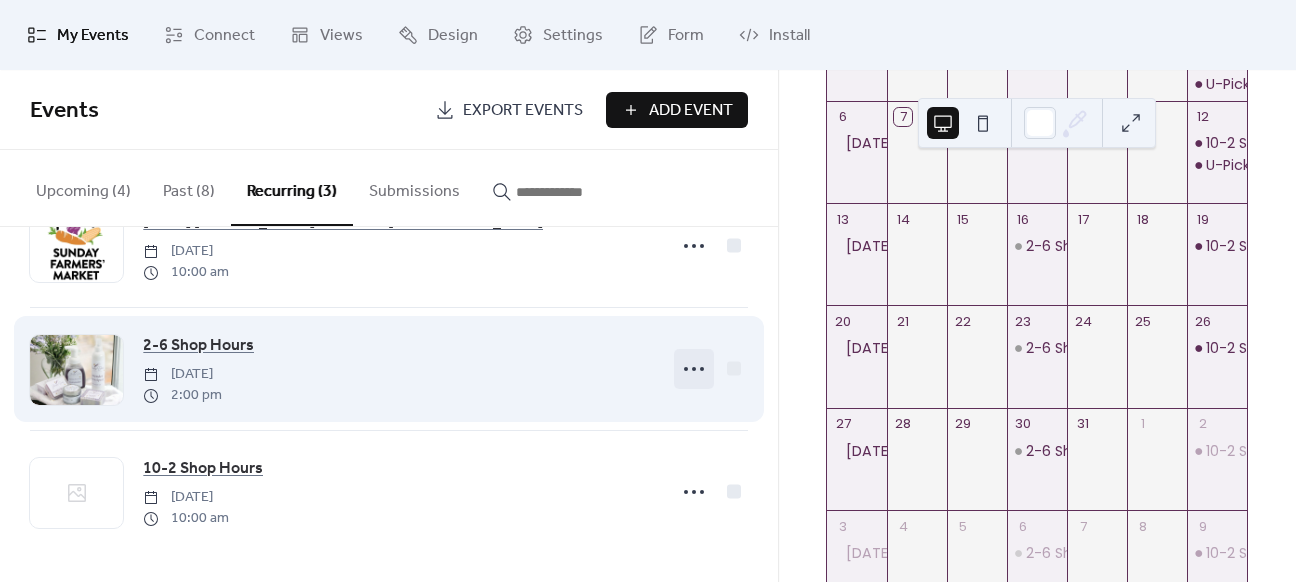 click 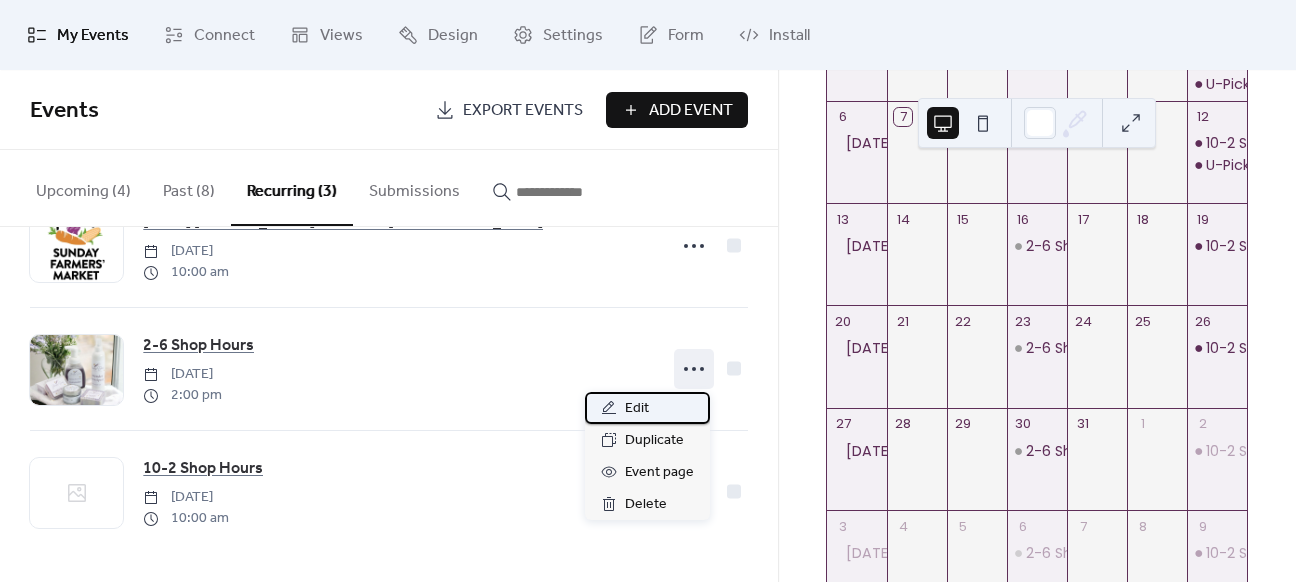 click on "Edit" at bounding box center (637, 409) 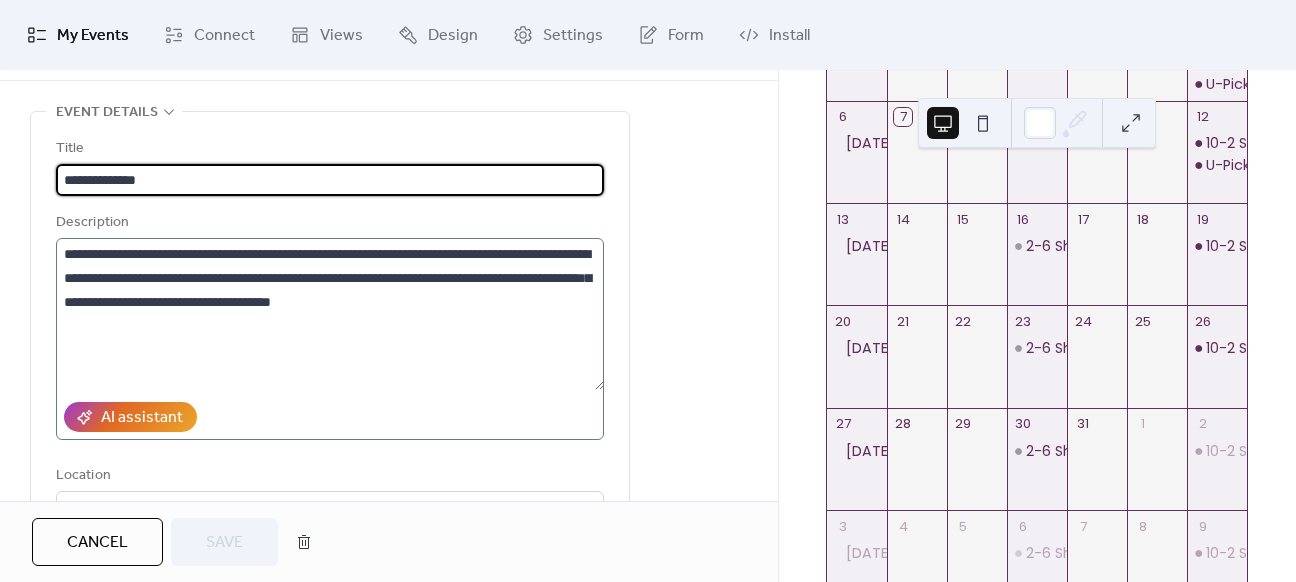 scroll, scrollTop: 200, scrollLeft: 0, axis: vertical 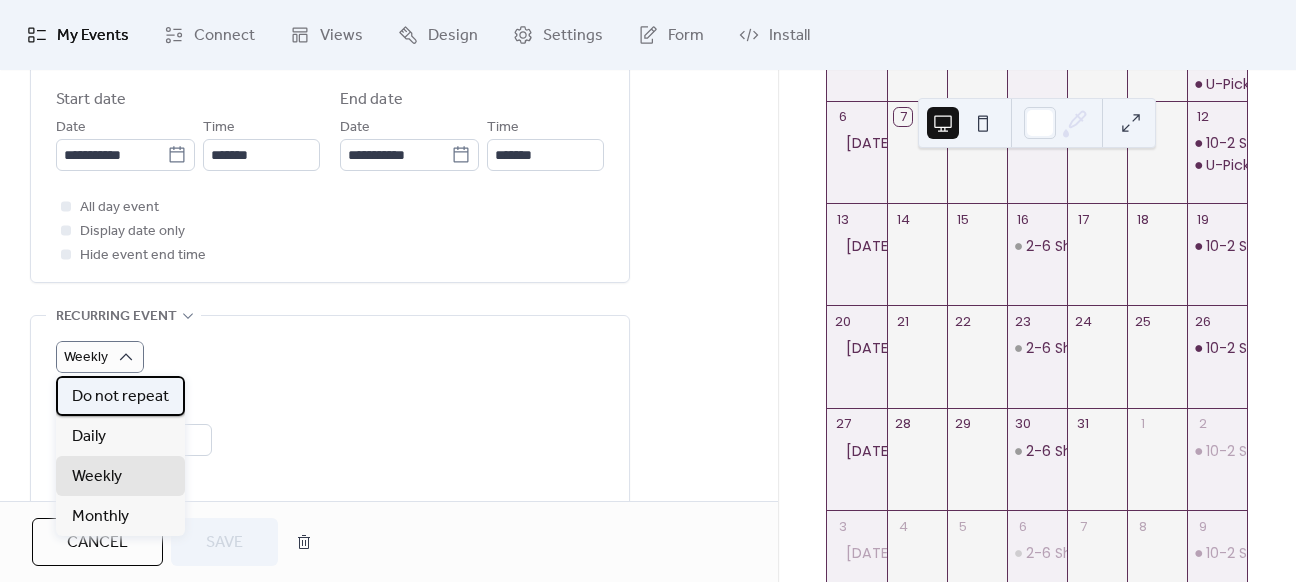 click on "Do not repeat" at bounding box center (120, 397) 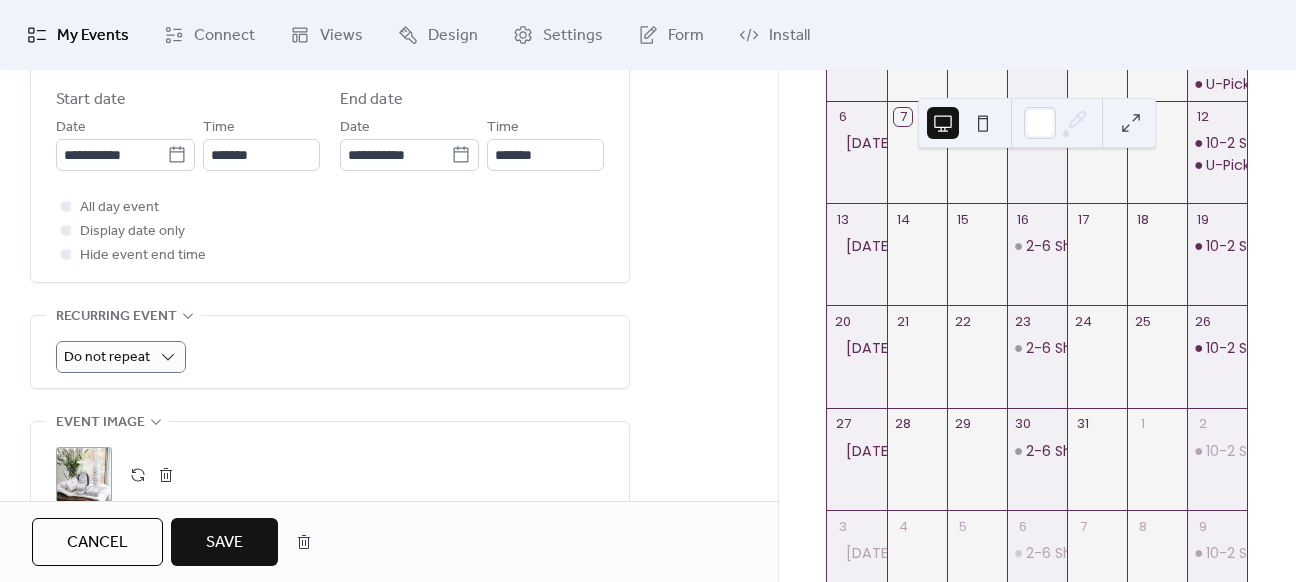 click on "[DATE] 7 [DATE] Sun Mon Tue Wed Thu Fri Sat 29 [DATE] [PERSON_NAME] Market at College View 30 1 2 2-6 Shop Hours 3 4 5 Farm Tour 10-2 Shop Hours U-Pick Lavender Event 6 [DATE] [PERSON_NAME] Market at College View 7 8 9 2-6 Shop Hours 10 11 12 10-2 Shop Hours U-Pick Lavender Event 13 [DATE] [PERSON_NAME] Market at College View 14 15 16 2-6 Shop Hours 17 18 19 10-2 Shop Hours 20 [DATE] [PERSON_NAME] Market at [GEOGRAPHIC_DATA] 21 22 23 2-6 Shop Hours 24 25 26 10-2 Shop Hours 27 [DATE] [PERSON_NAME] Market at [GEOGRAPHIC_DATA] 28 29 30 2-6 Shop Hours 31 1 2 10-2 Shop Hours 3 [DATE] [PERSON_NAME] Market at College View 4 5 6 2-6 Shop Hours 7 8 9 10-2 Shop Hours Subscribe" at bounding box center [1037, 326] 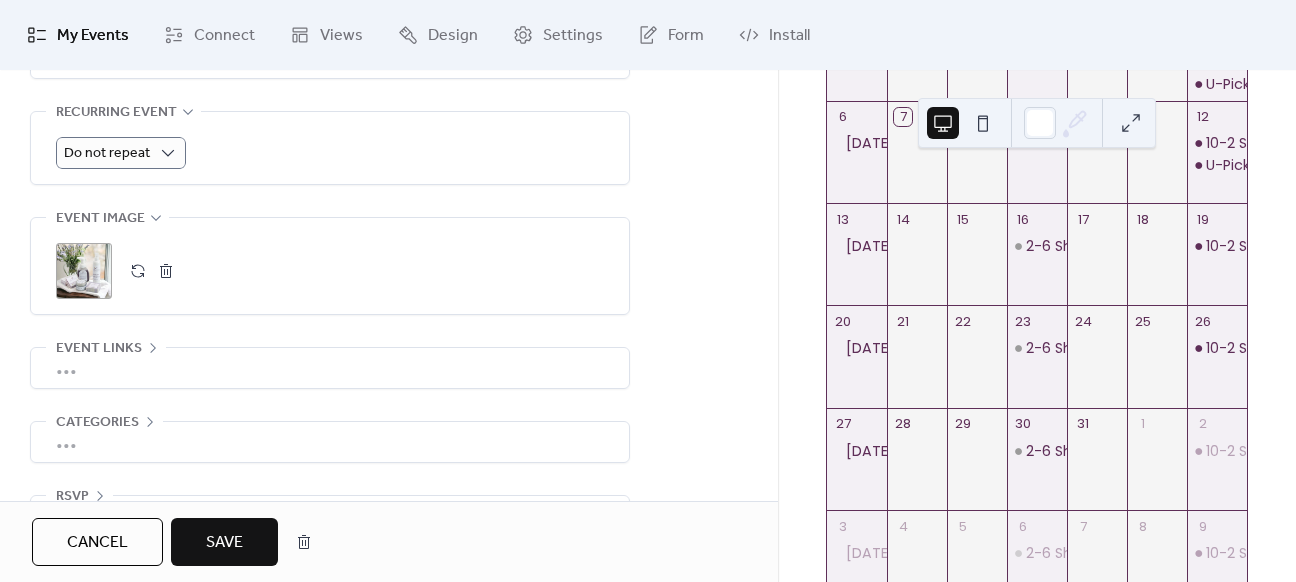 scroll, scrollTop: 960, scrollLeft: 0, axis: vertical 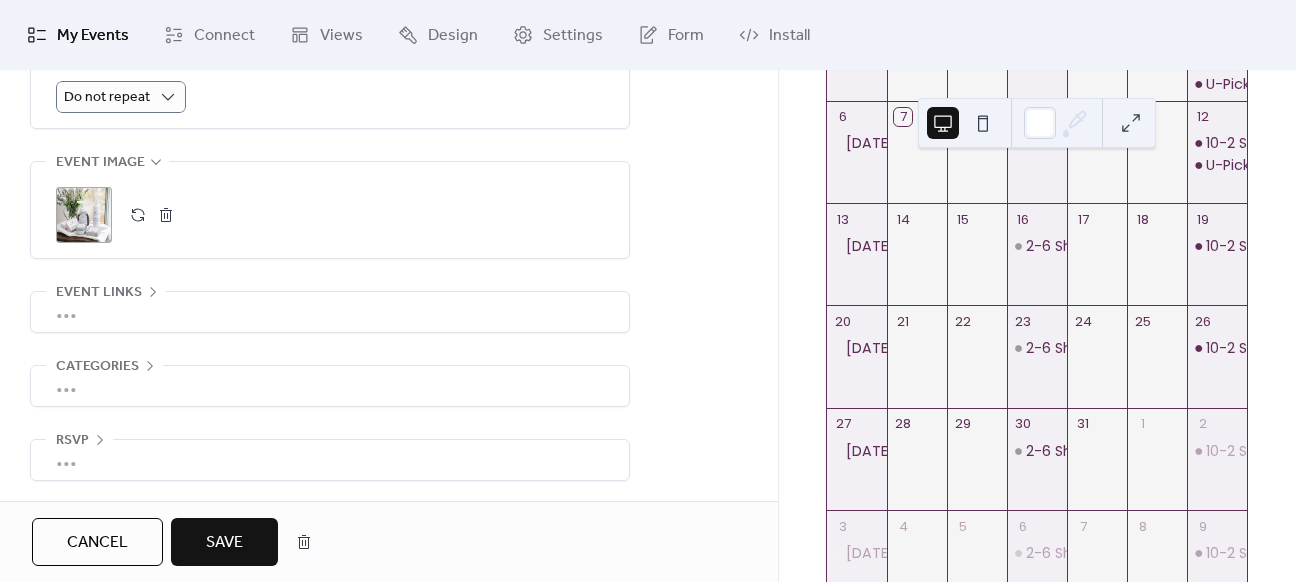 click on "Save" at bounding box center (224, 543) 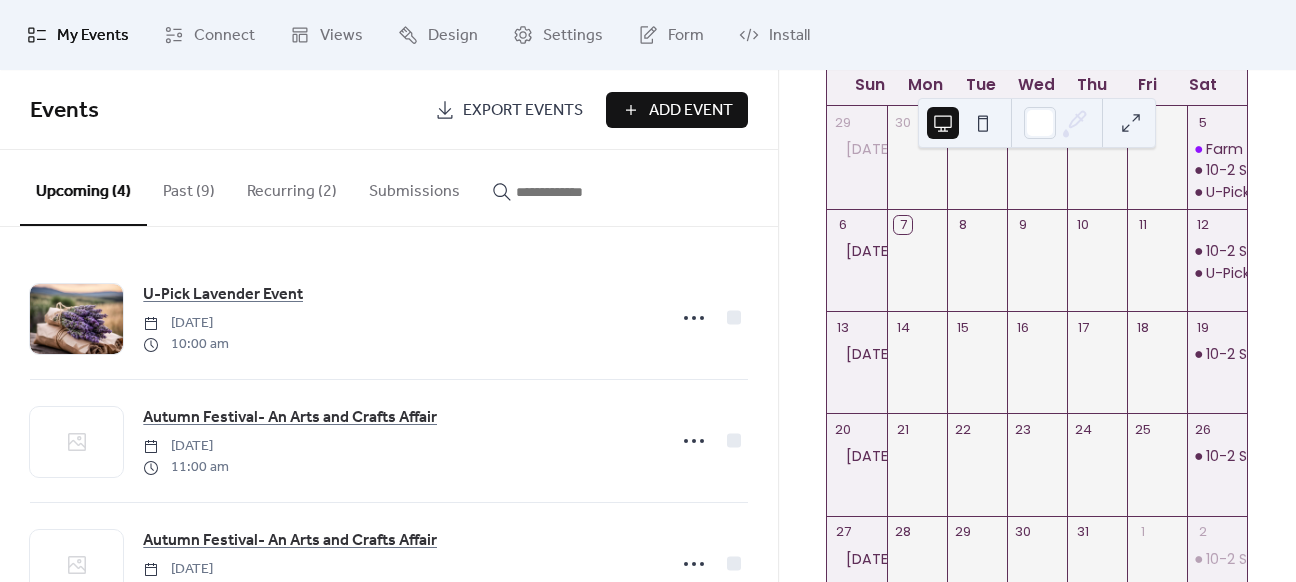 scroll, scrollTop: 0, scrollLeft: 0, axis: both 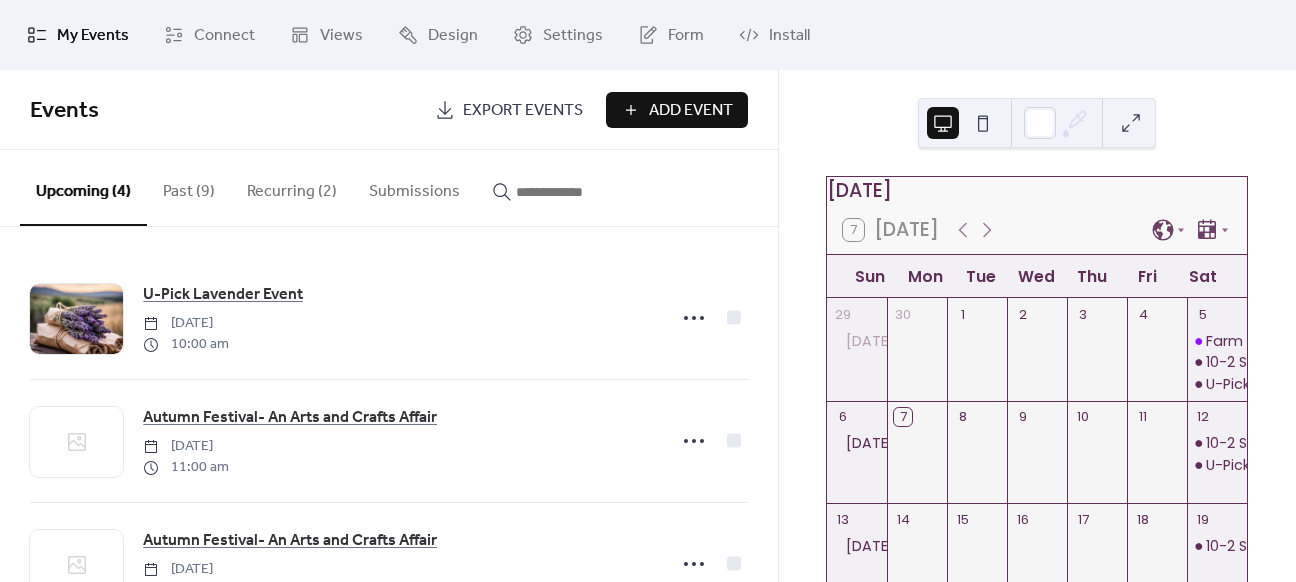 click at bounding box center [1037, 361] 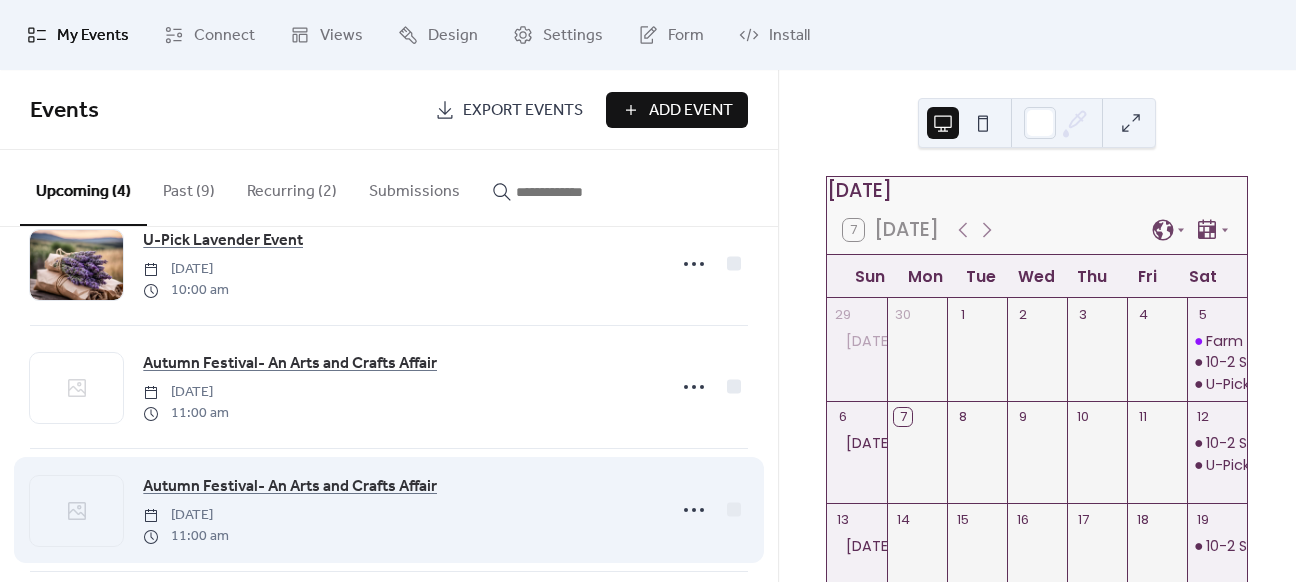 scroll, scrollTop: 196, scrollLeft: 0, axis: vertical 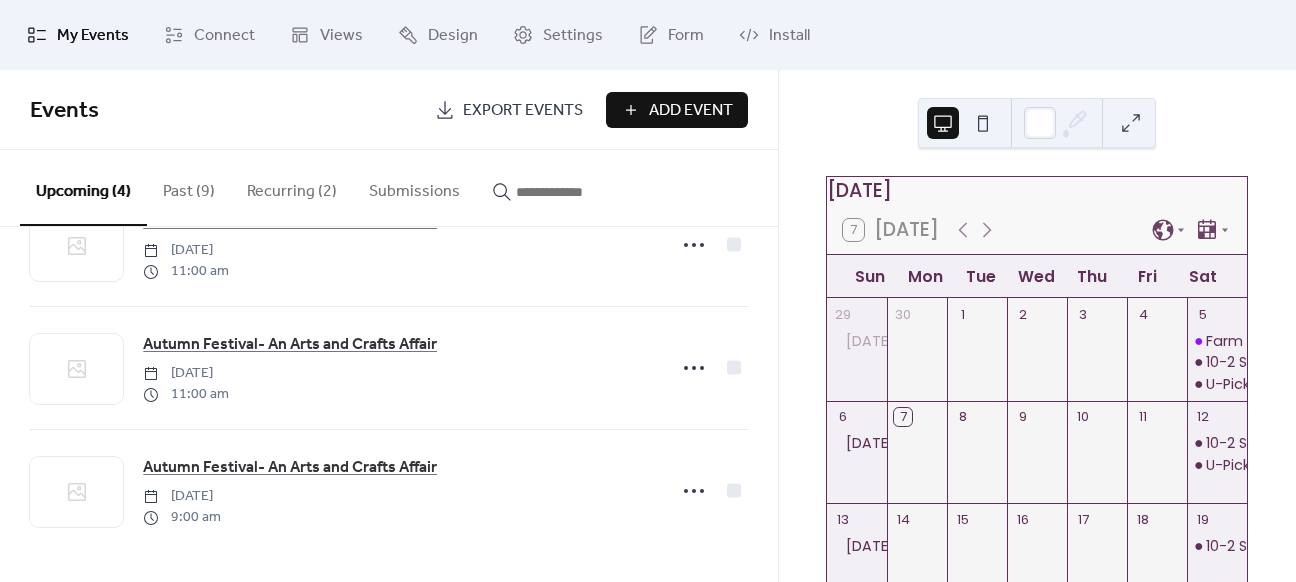 click on "My Events" at bounding box center [93, 36] 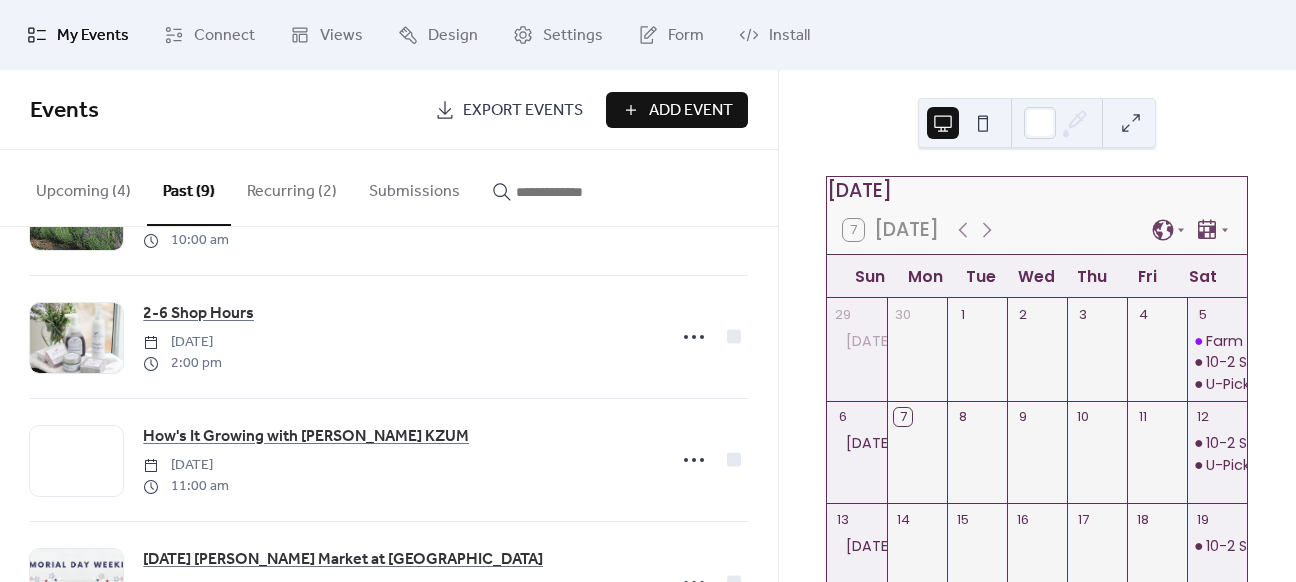 scroll, scrollTop: 600, scrollLeft: 0, axis: vertical 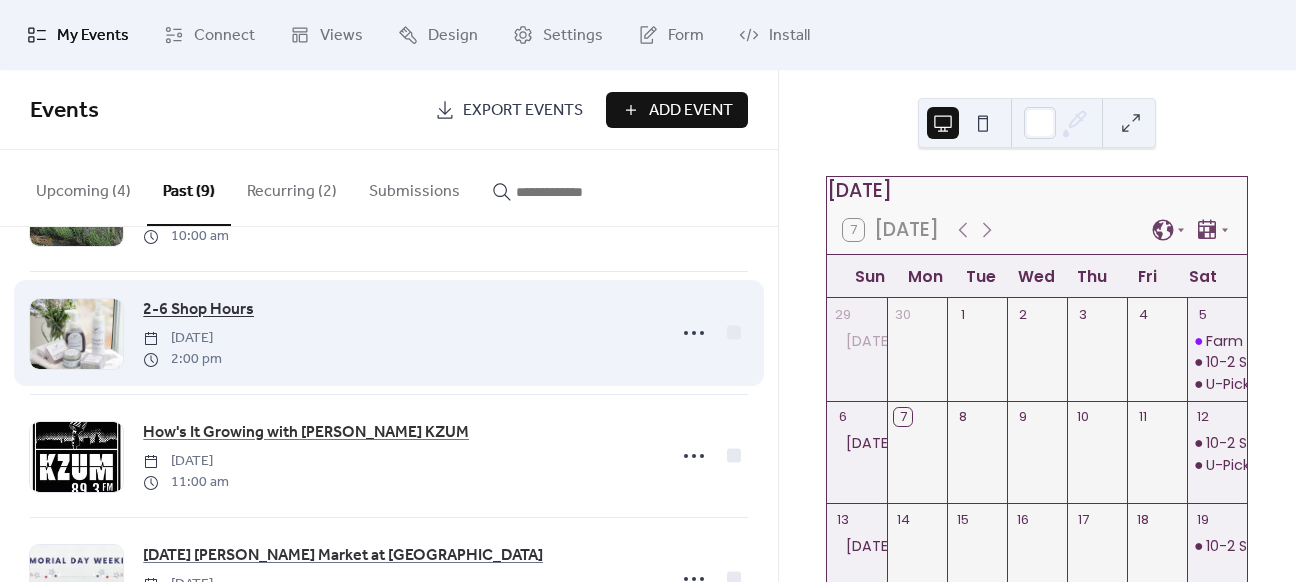 click on "2-6 Shop Hours" at bounding box center (198, 310) 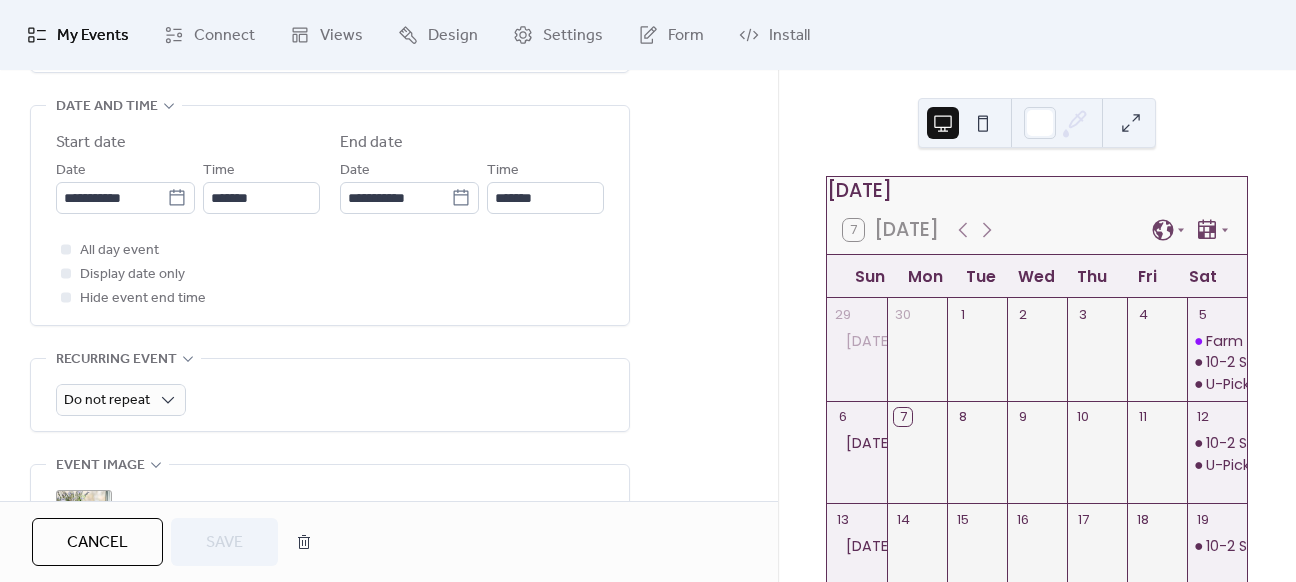 scroll, scrollTop: 700, scrollLeft: 0, axis: vertical 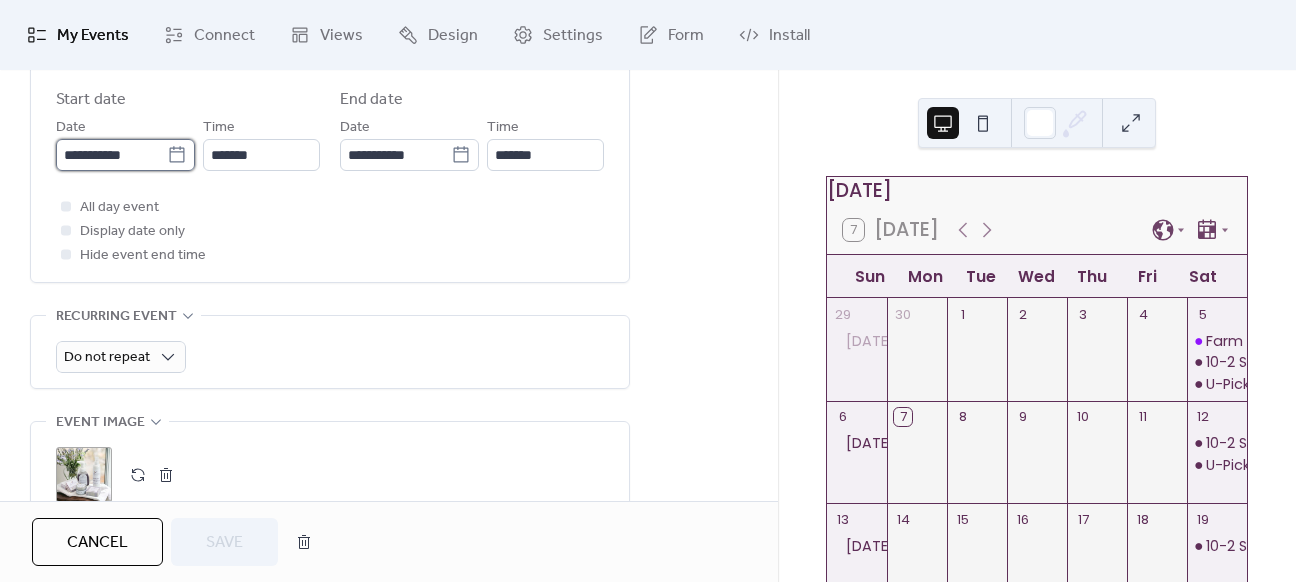 click on "**********" at bounding box center [111, 155] 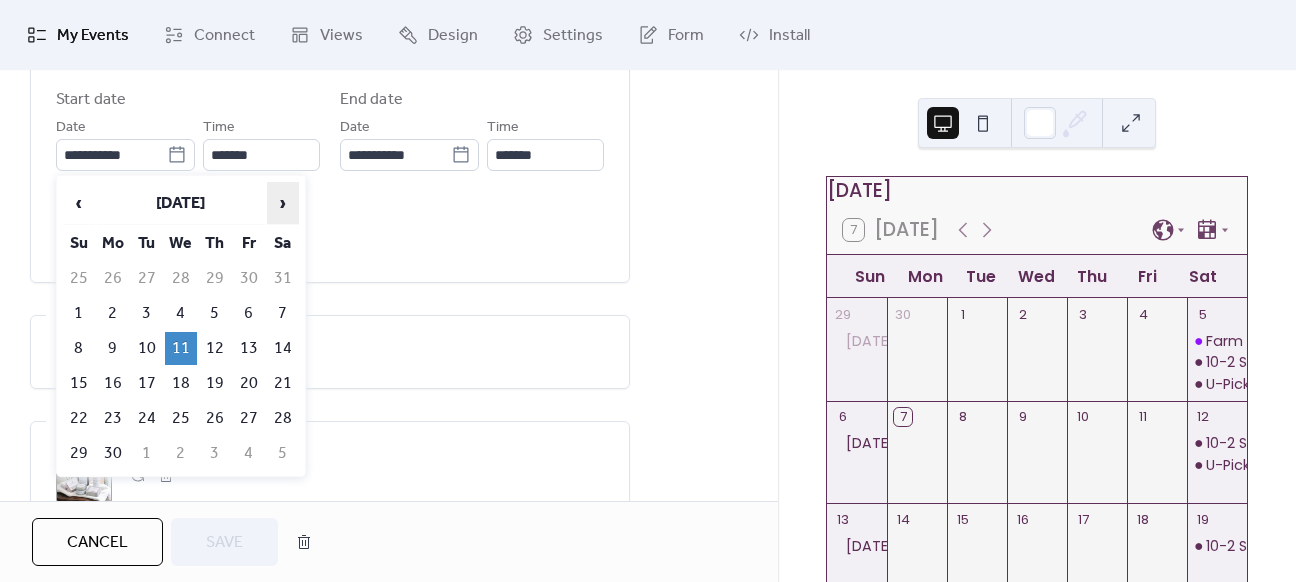 click on "›" at bounding box center (283, 203) 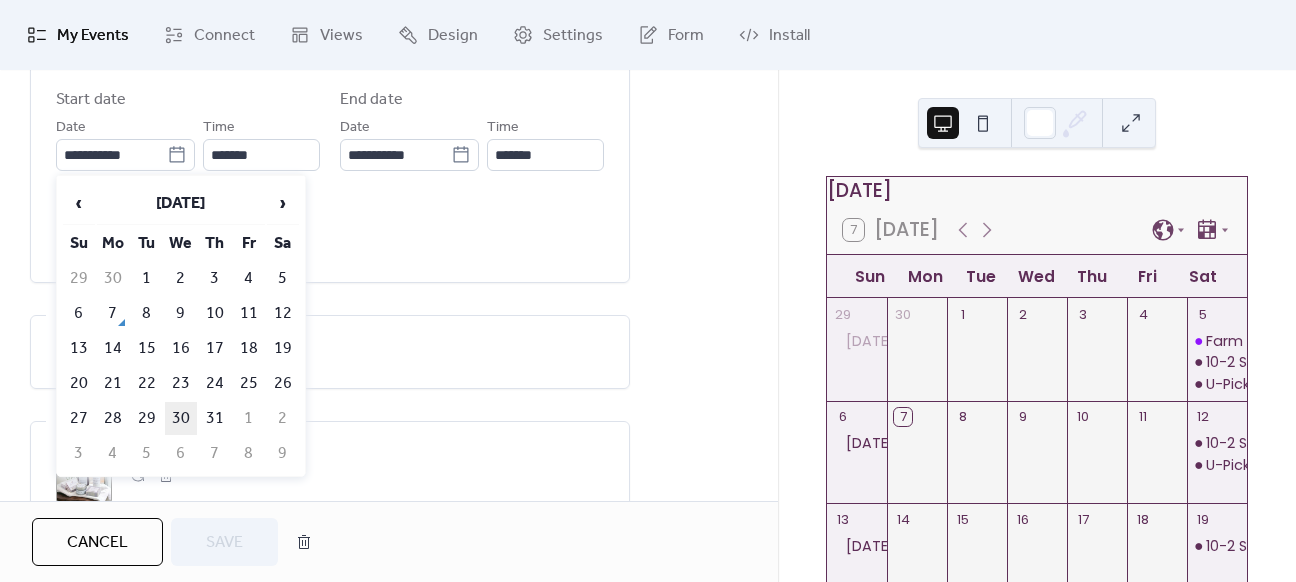 click on "30" at bounding box center (181, 418) 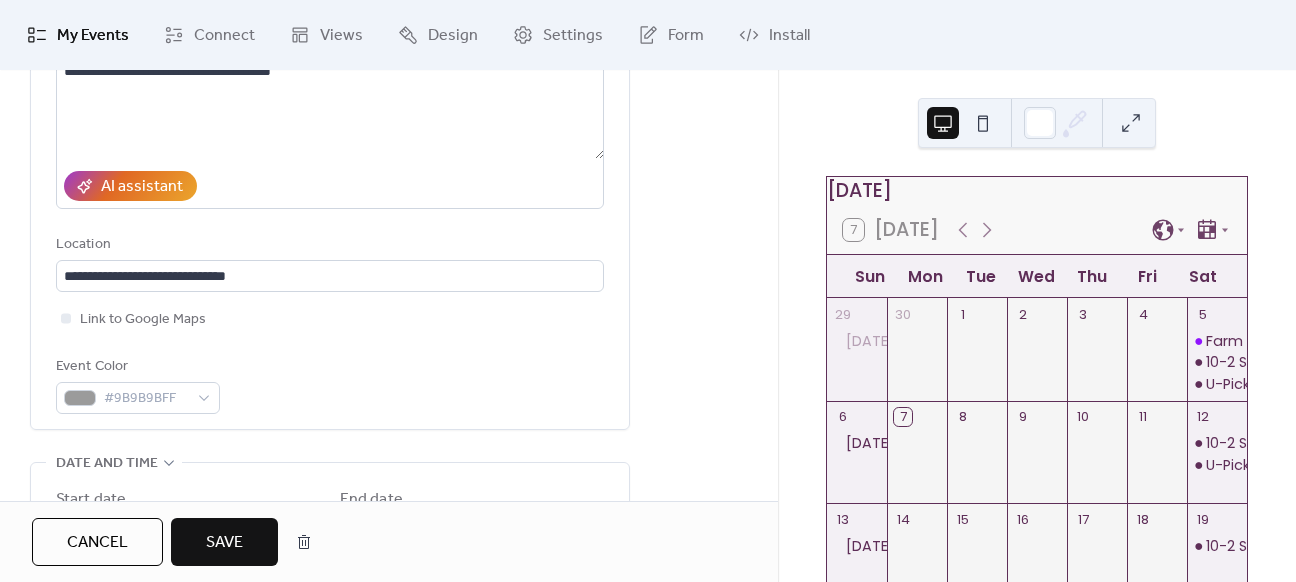 scroll, scrollTop: 100, scrollLeft: 0, axis: vertical 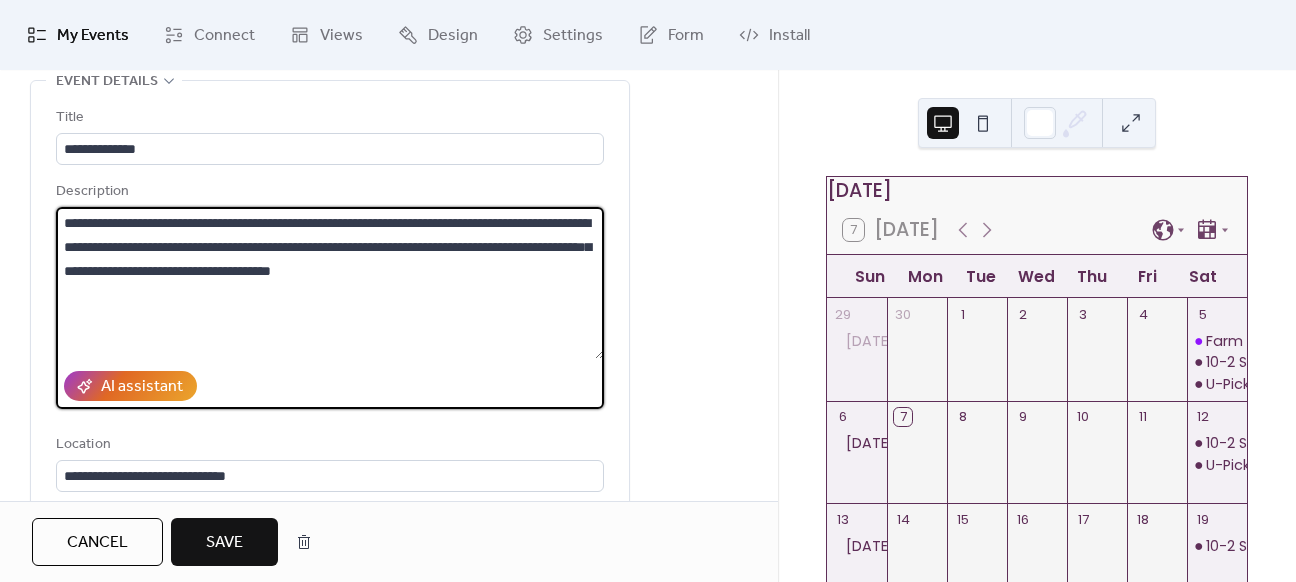 click on "**********" at bounding box center [330, 283] 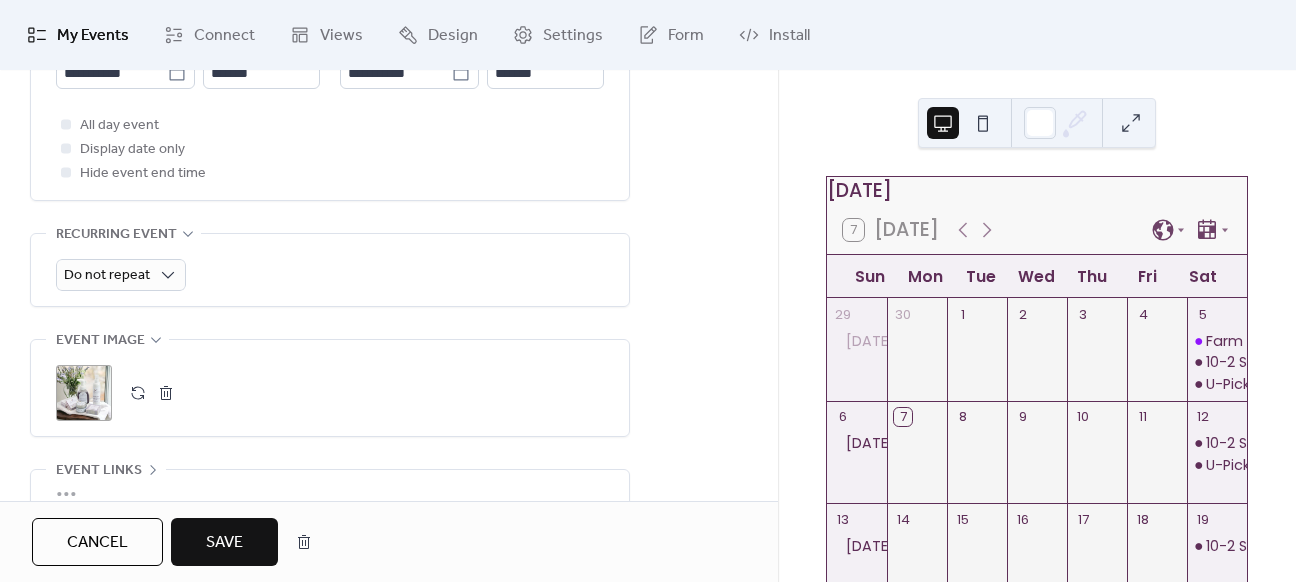 scroll, scrollTop: 560, scrollLeft: 0, axis: vertical 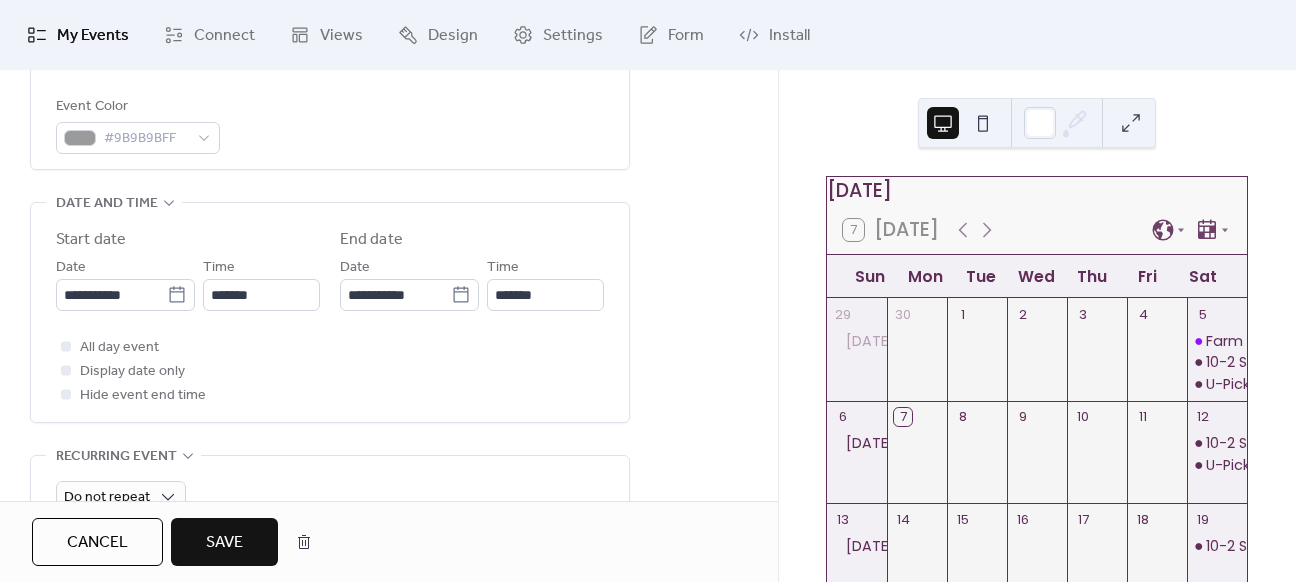 type on "**********" 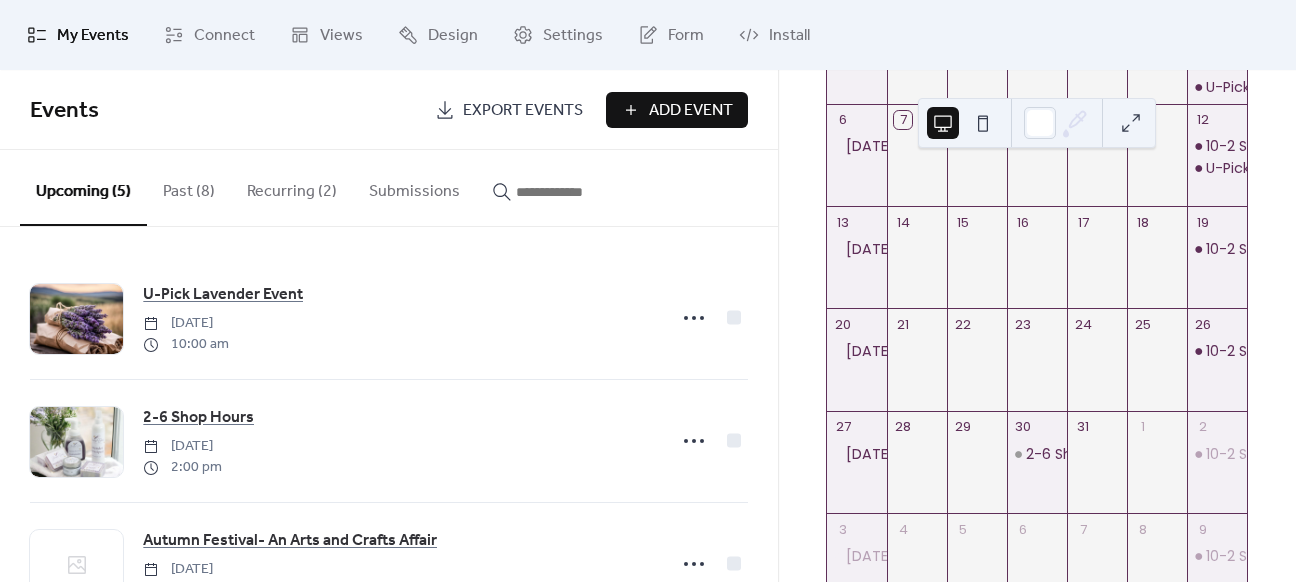 scroll, scrollTop: 300, scrollLeft: 0, axis: vertical 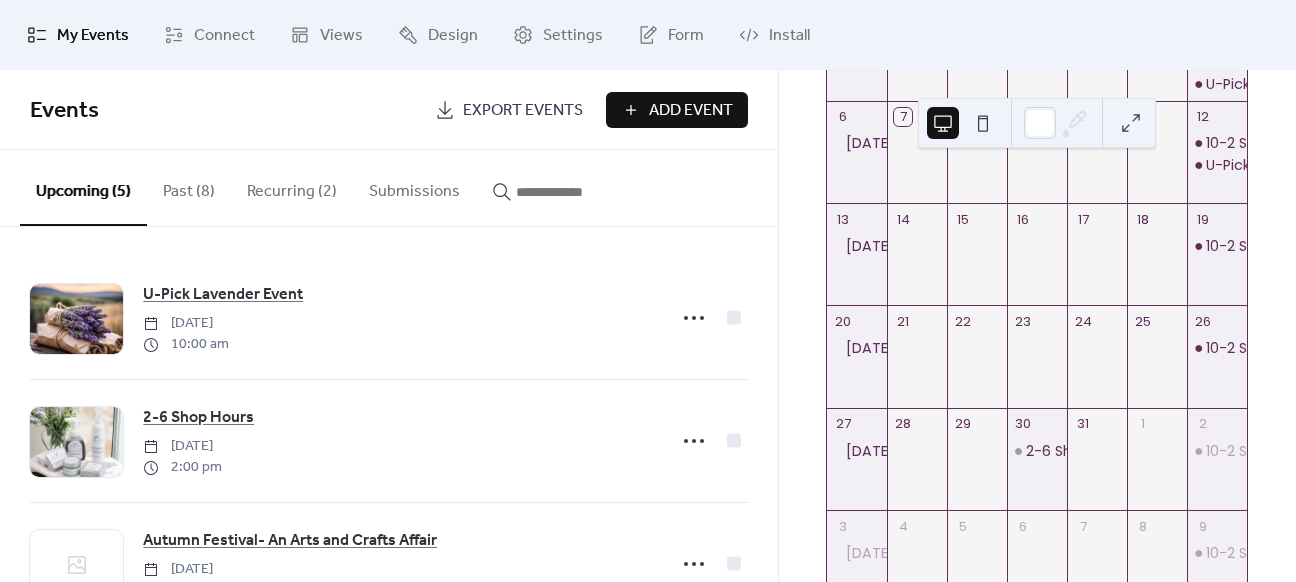 click at bounding box center (1037, 368) 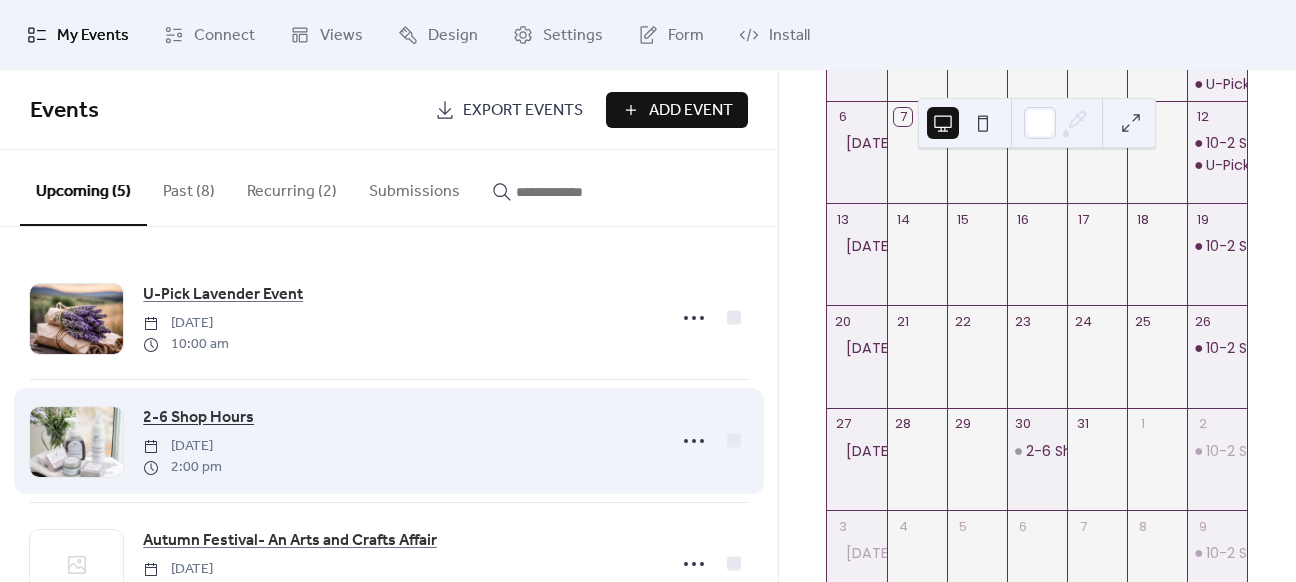 click on "2-6 Shop Hours" at bounding box center (198, 418) 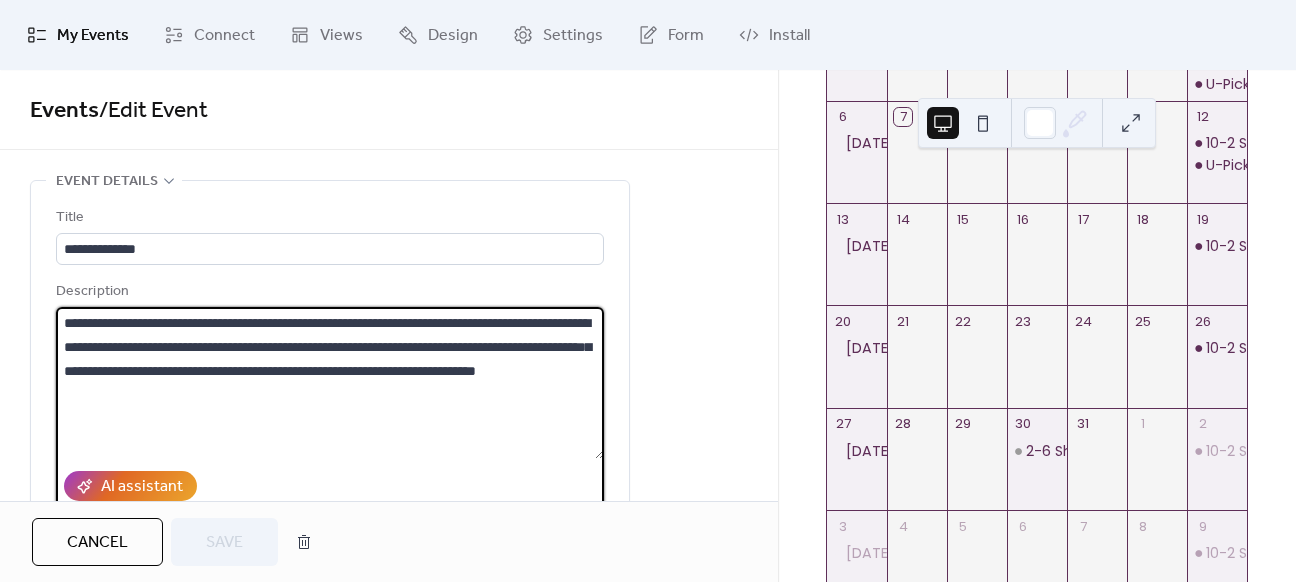 drag, startPoint x: 324, startPoint y: 319, endPoint x: 598, endPoint y: 395, distance: 284.34485 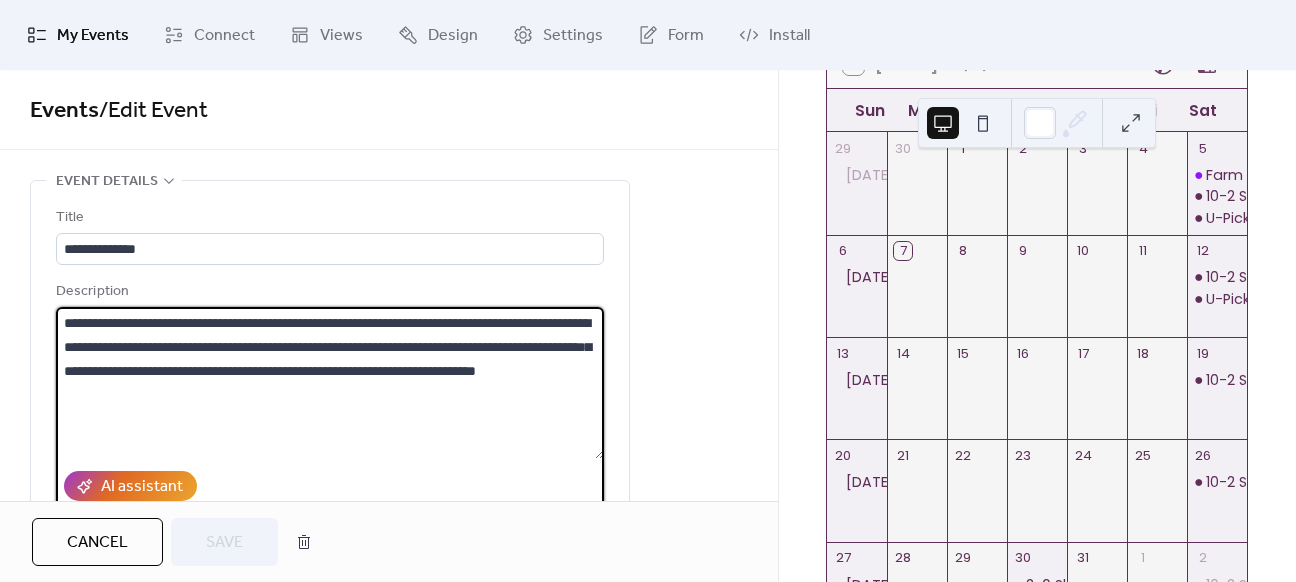 scroll, scrollTop: 100, scrollLeft: 0, axis: vertical 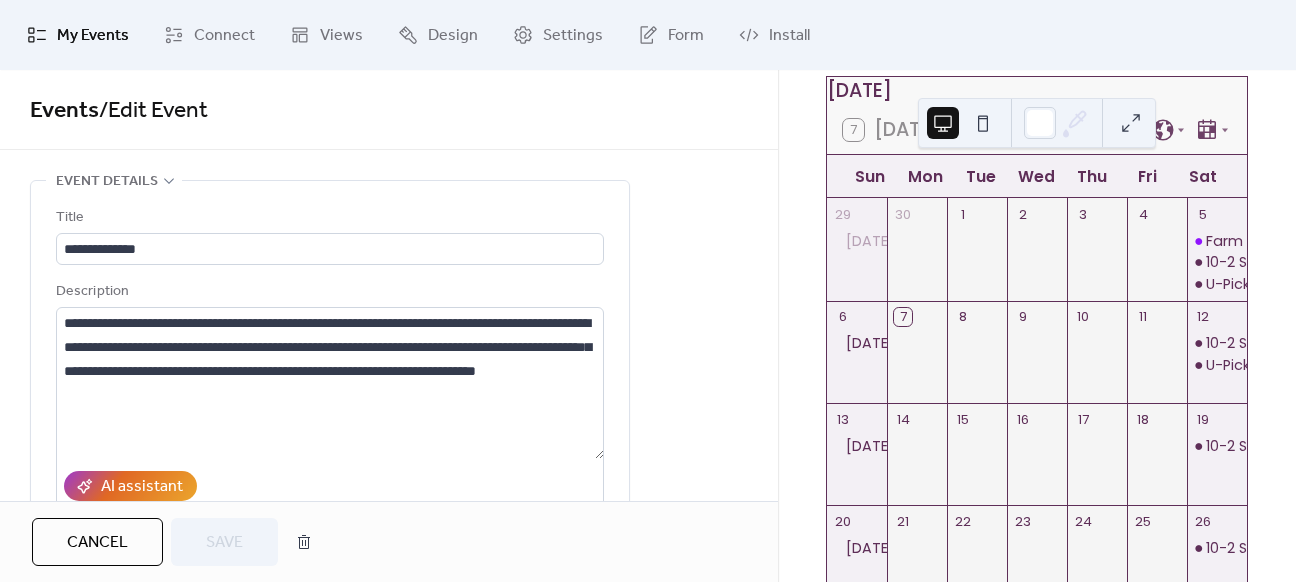 click at bounding box center [1037, 363] 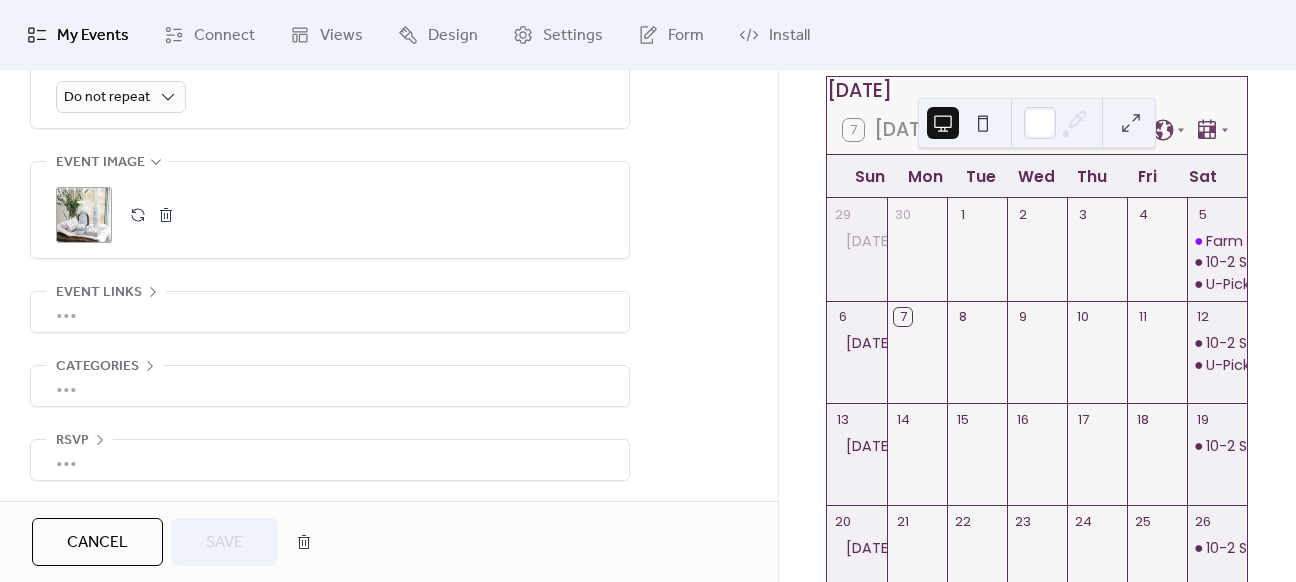 scroll, scrollTop: 860, scrollLeft: 0, axis: vertical 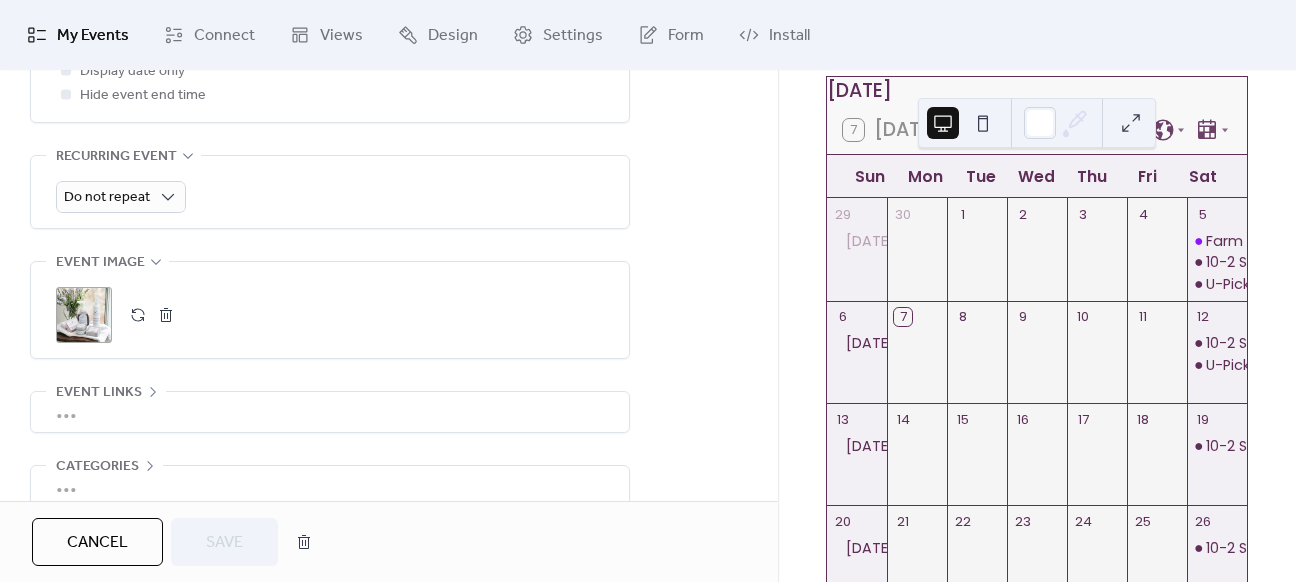 click on "Cancel" at bounding box center (97, 543) 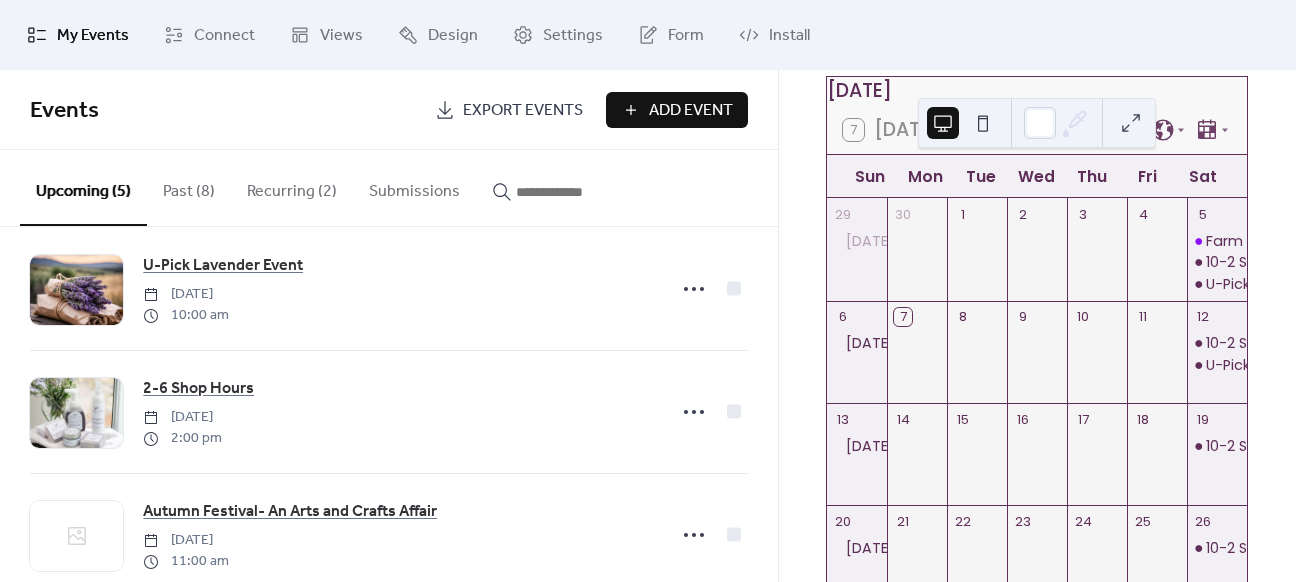 scroll, scrollTop: 0, scrollLeft: 0, axis: both 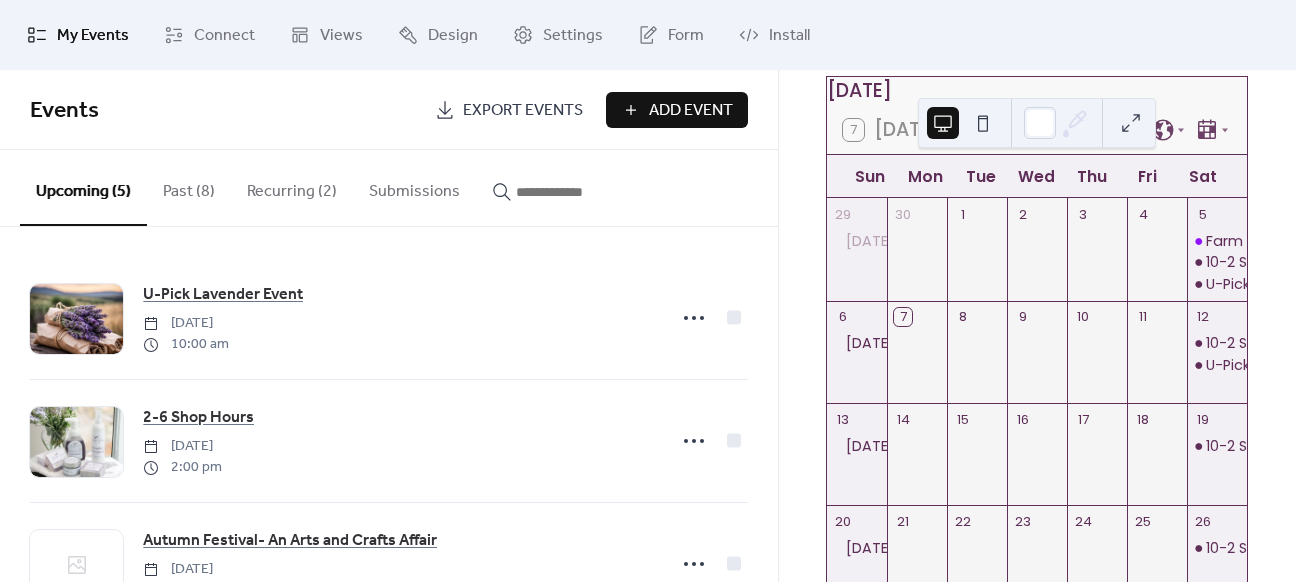 click on "Add Event" at bounding box center (691, 111) 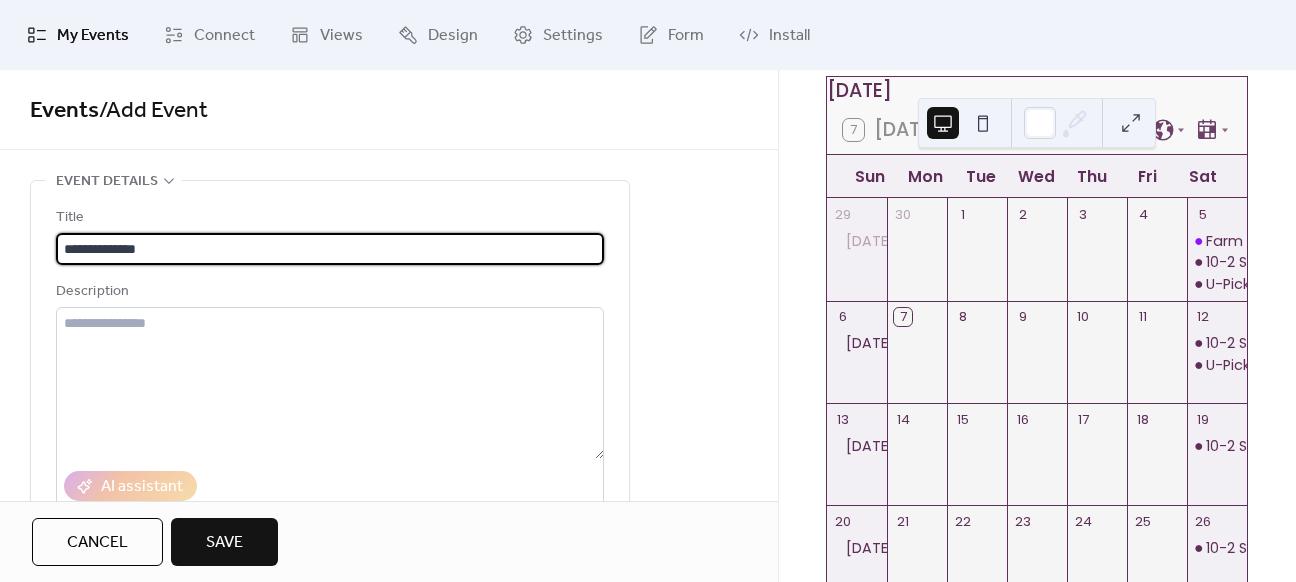 type on "**********" 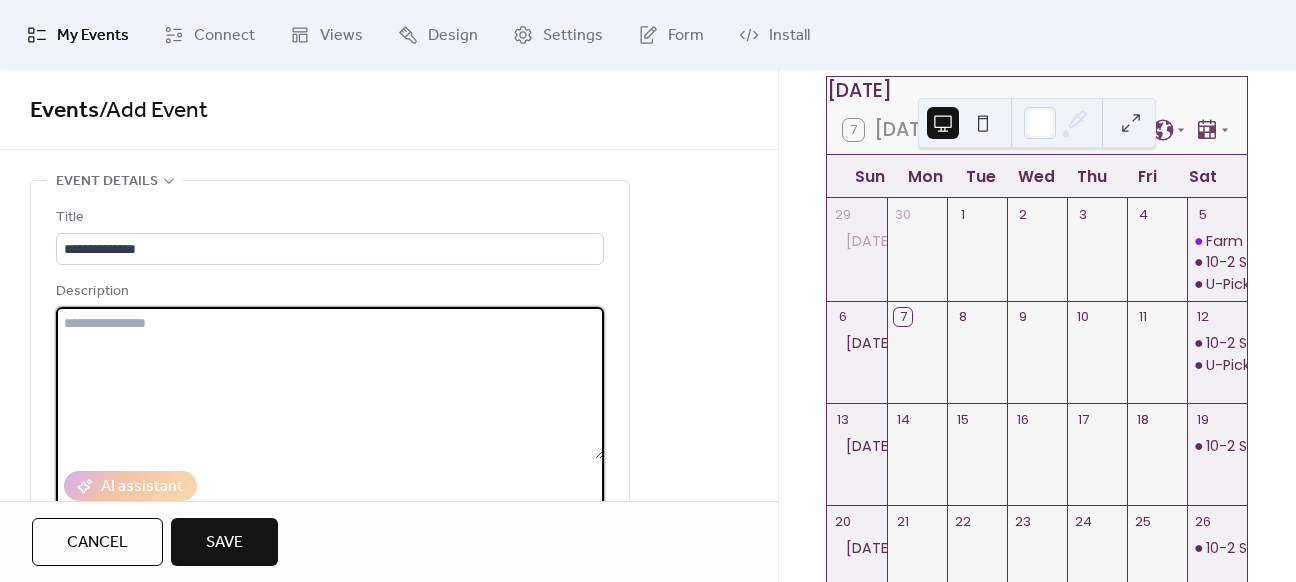 paste on "**********" 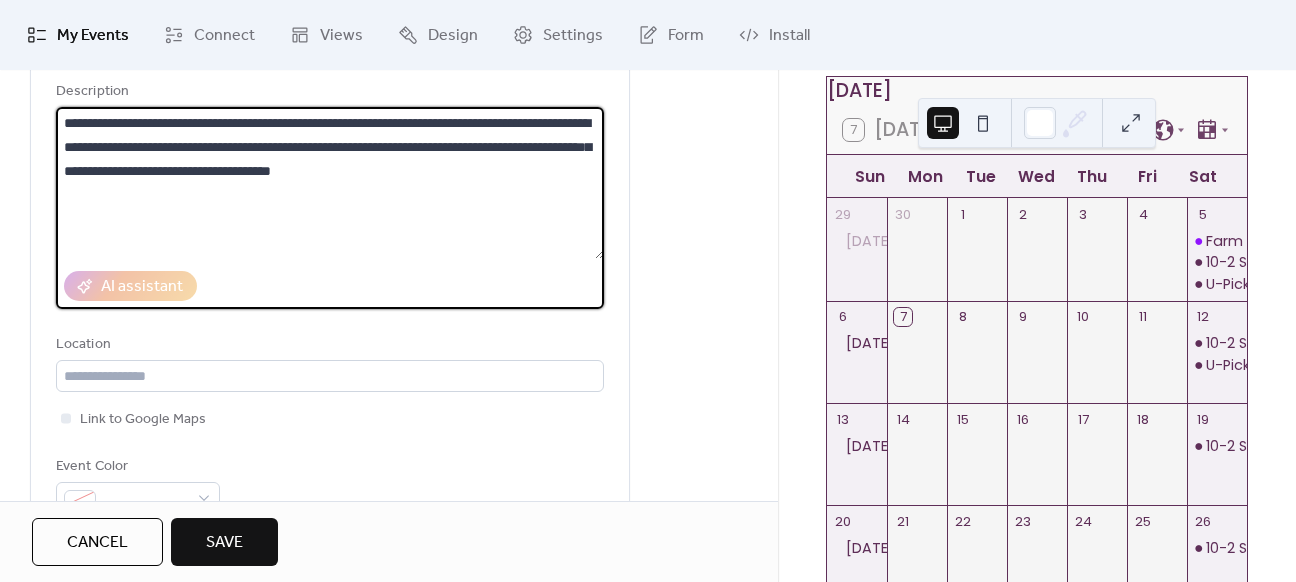 scroll, scrollTop: 300, scrollLeft: 0, axis: vertical 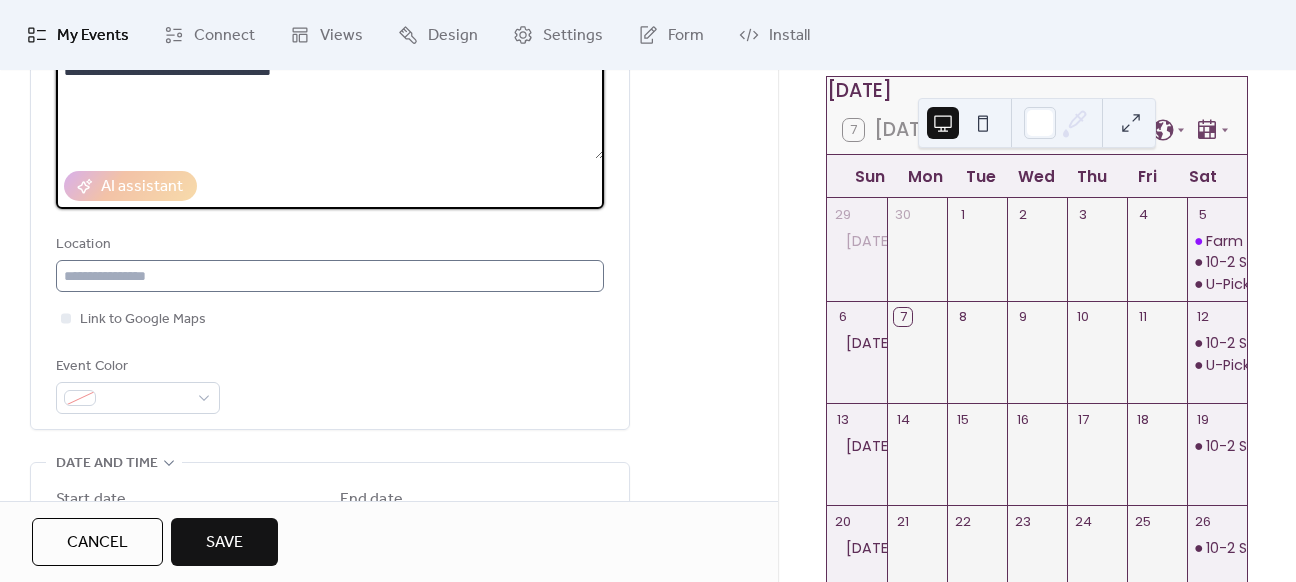type on "**********" 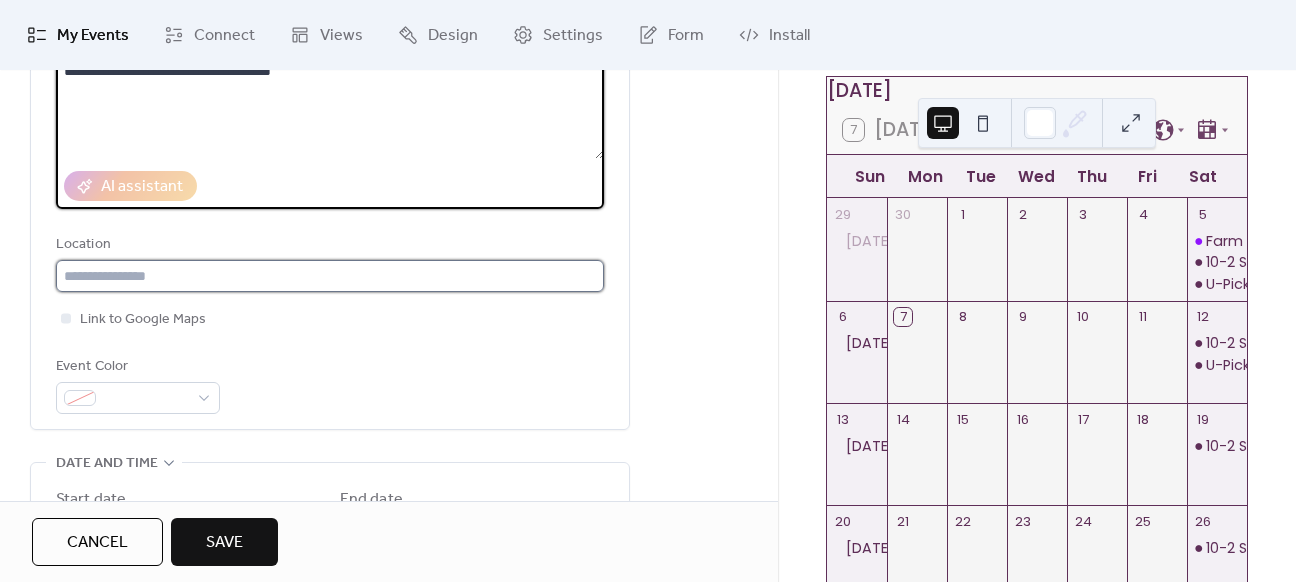 click at bounding box center [330, 276] 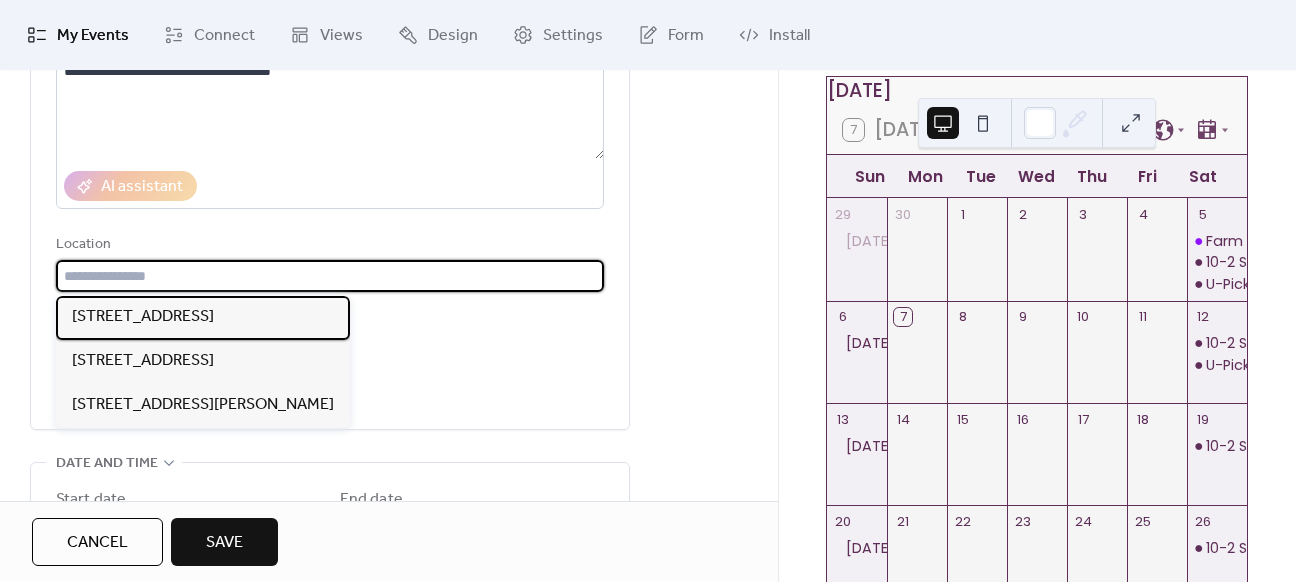 click on "[STREET_ADDRESS]" at bounding box center (143, 317) 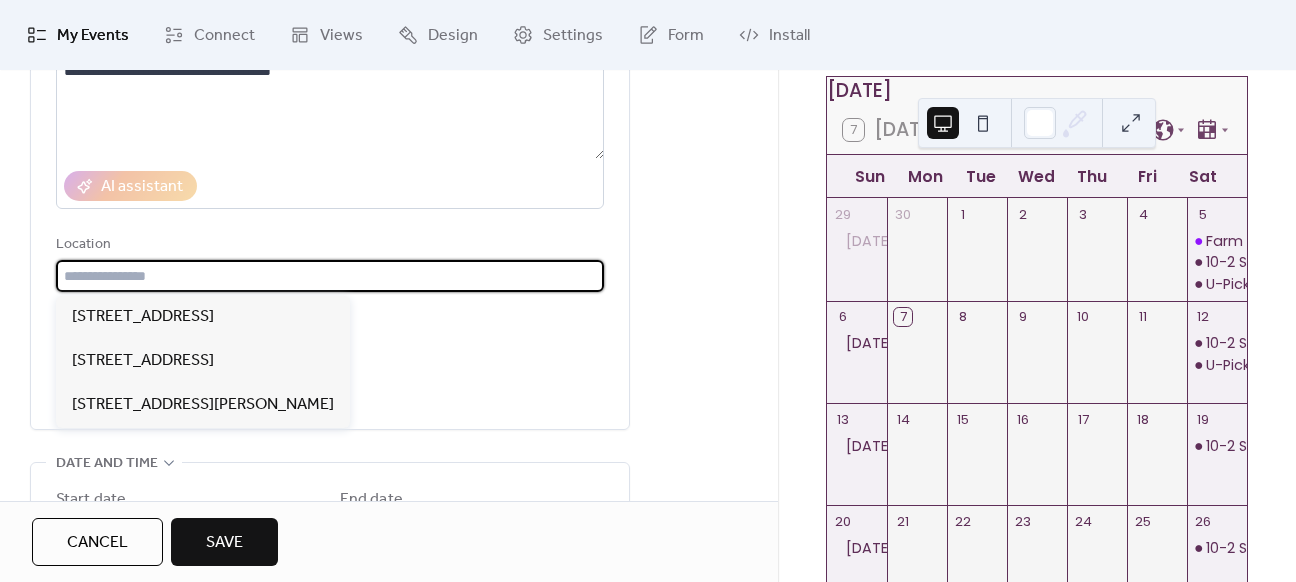 type on "**********" 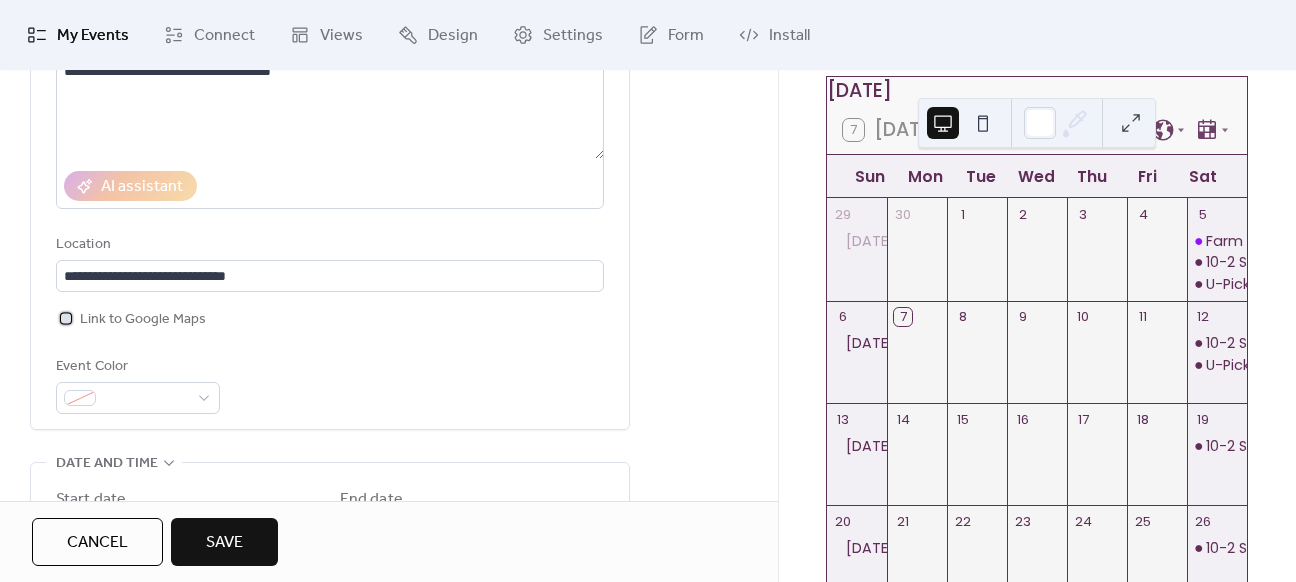 click at bounding box center [66, 318] 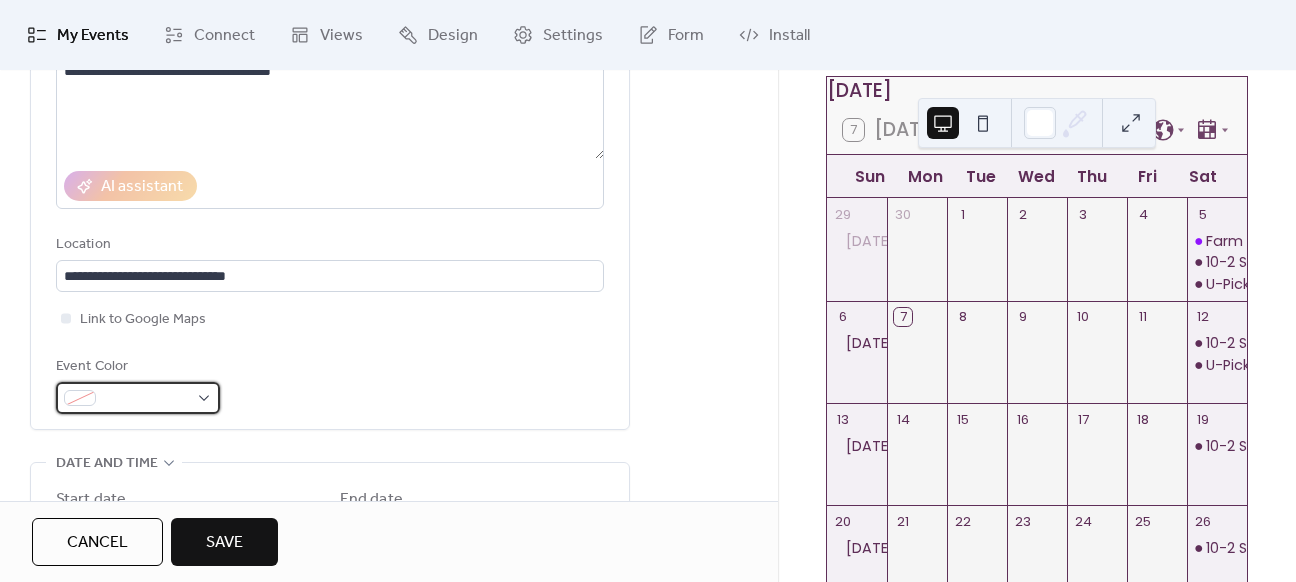 click at bounding box center [138, 398] 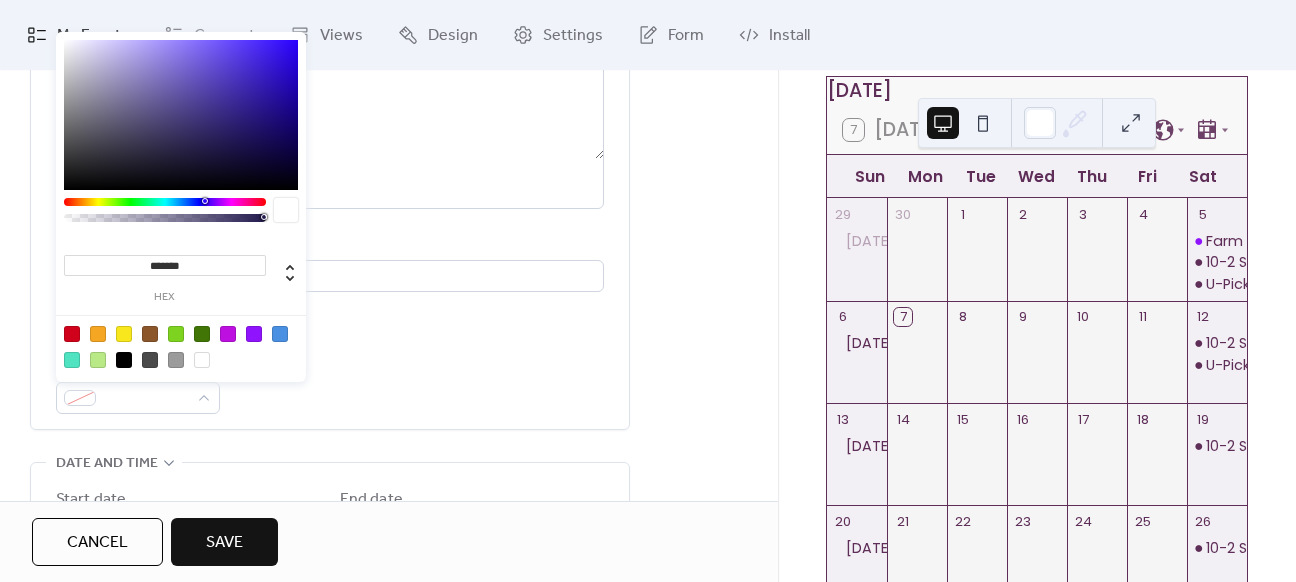 click on "hex" at bounding box center (165, 297) 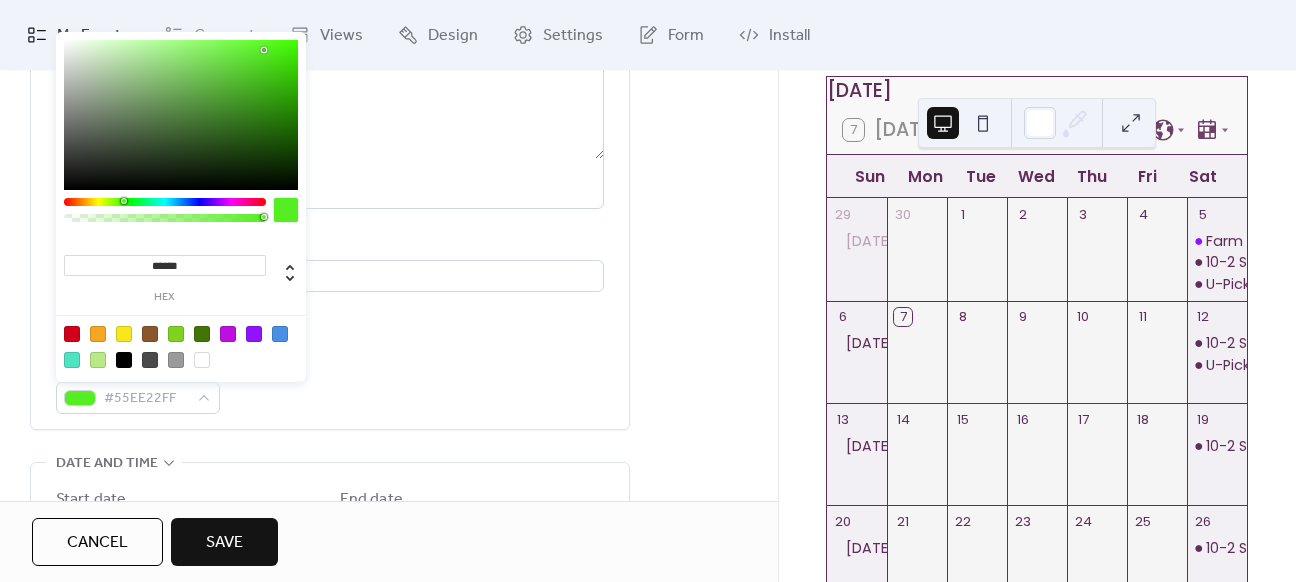 type on "*******" 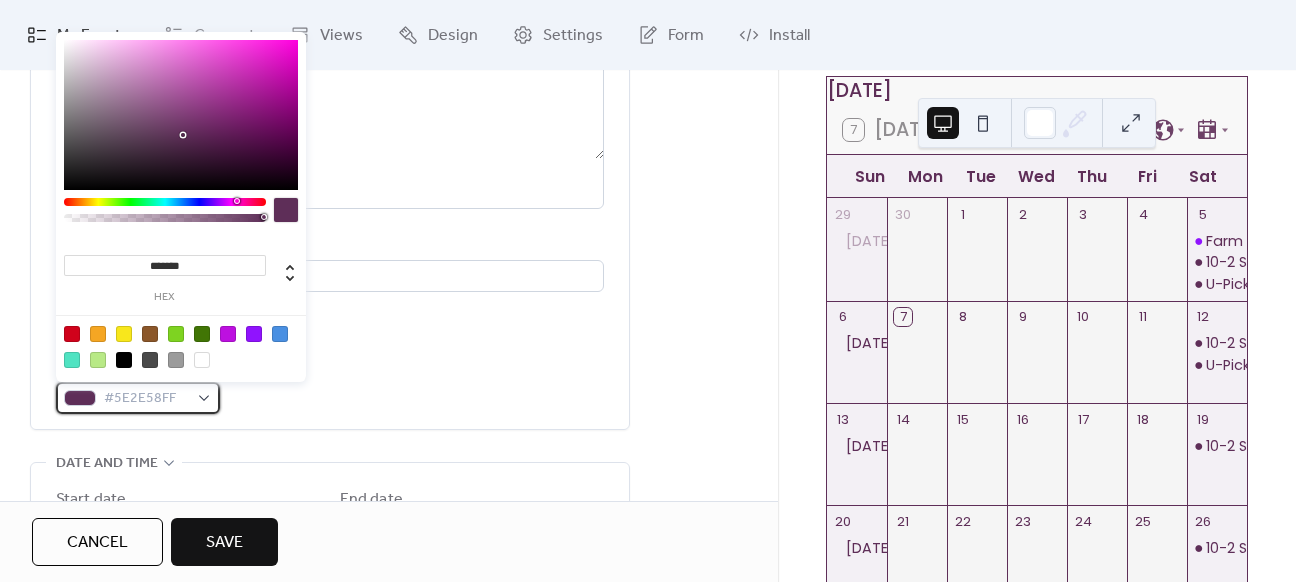 click at bounding box center [80, 398] 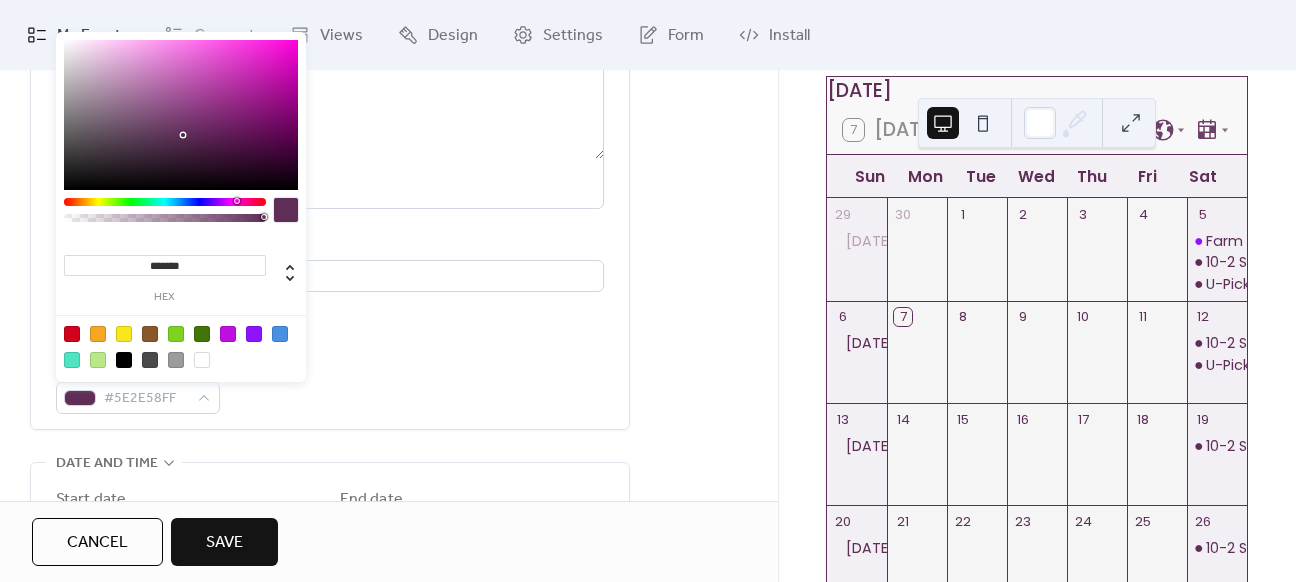 click on "Event Color #5E2E58FF" at bounding box center (330, 384) 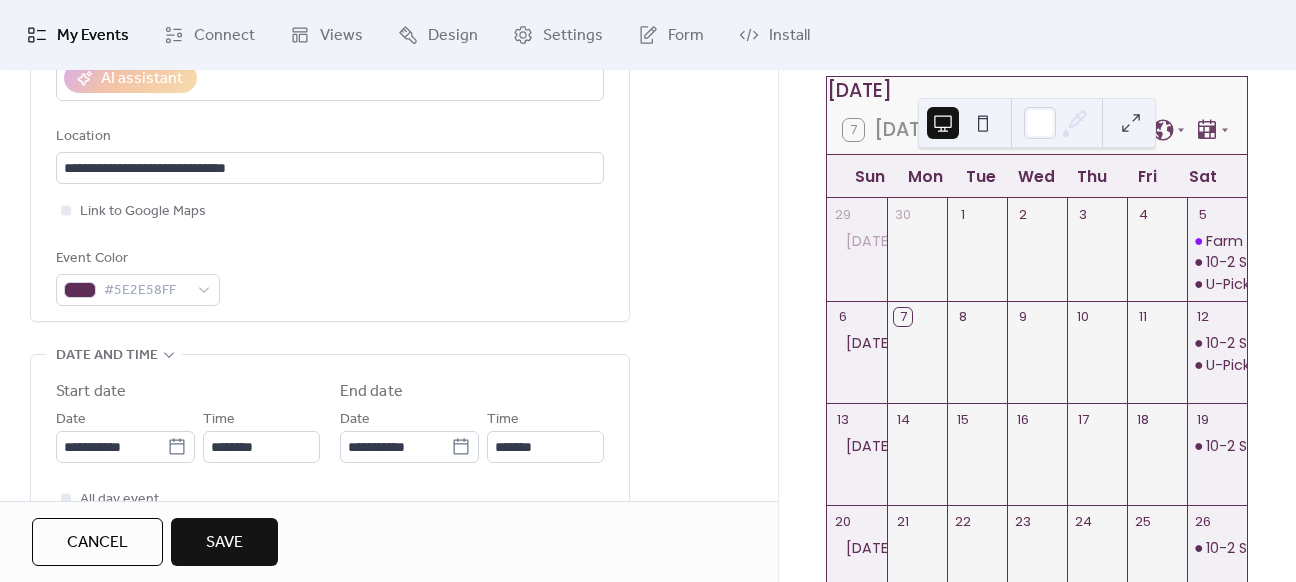 scroll, scrollTop: 600, scrollLeft: 0, axis: vertical 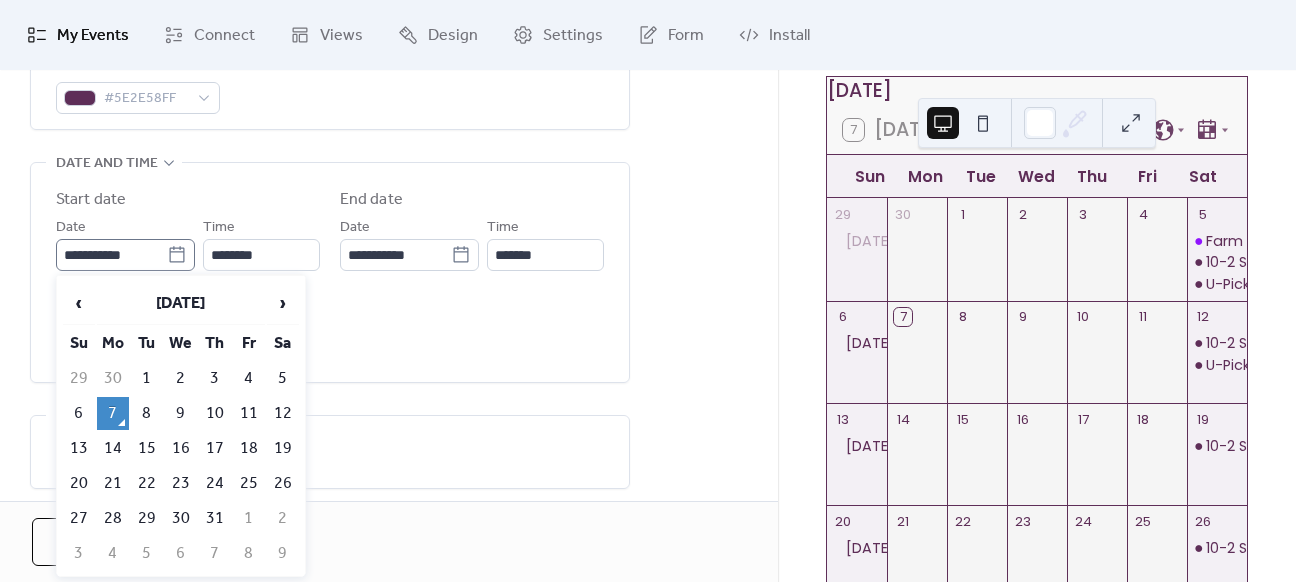 click 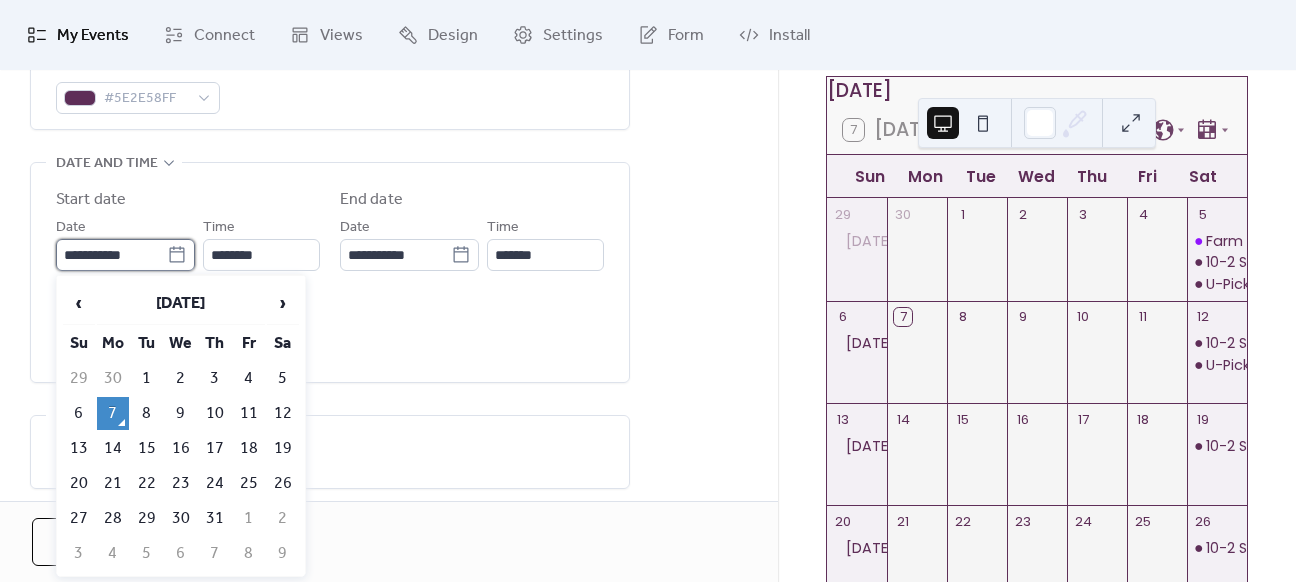 click on "**********" at bounding box center [111, 255] 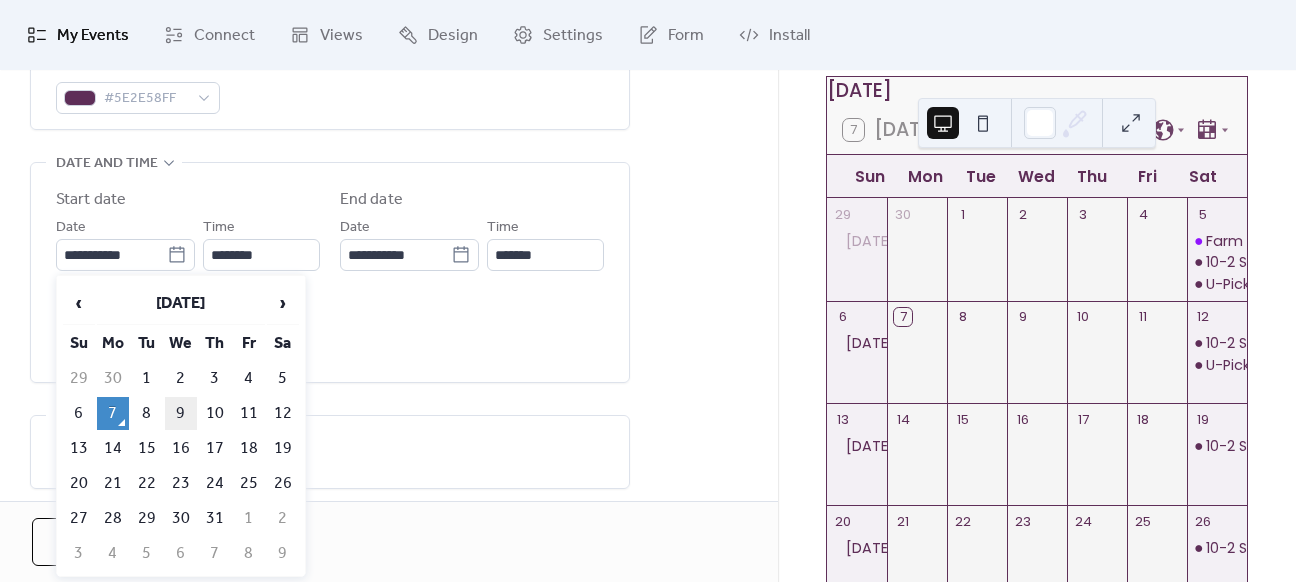 click on "9" at bounding box center [181, 413] 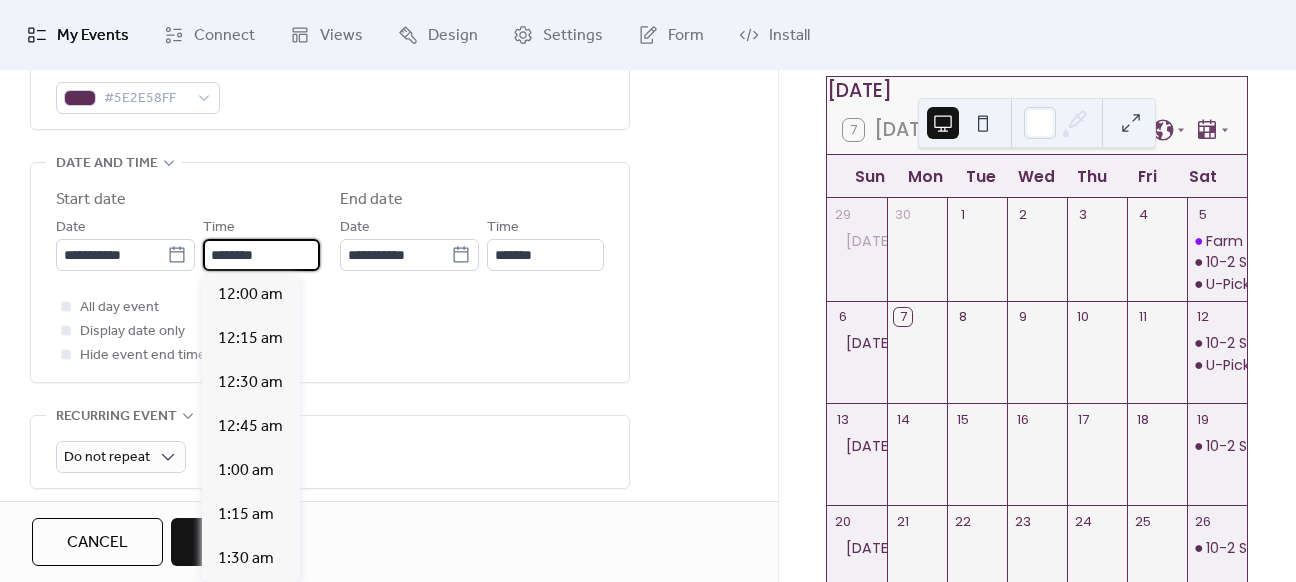 click on "********" at bounding box center (261, 255) 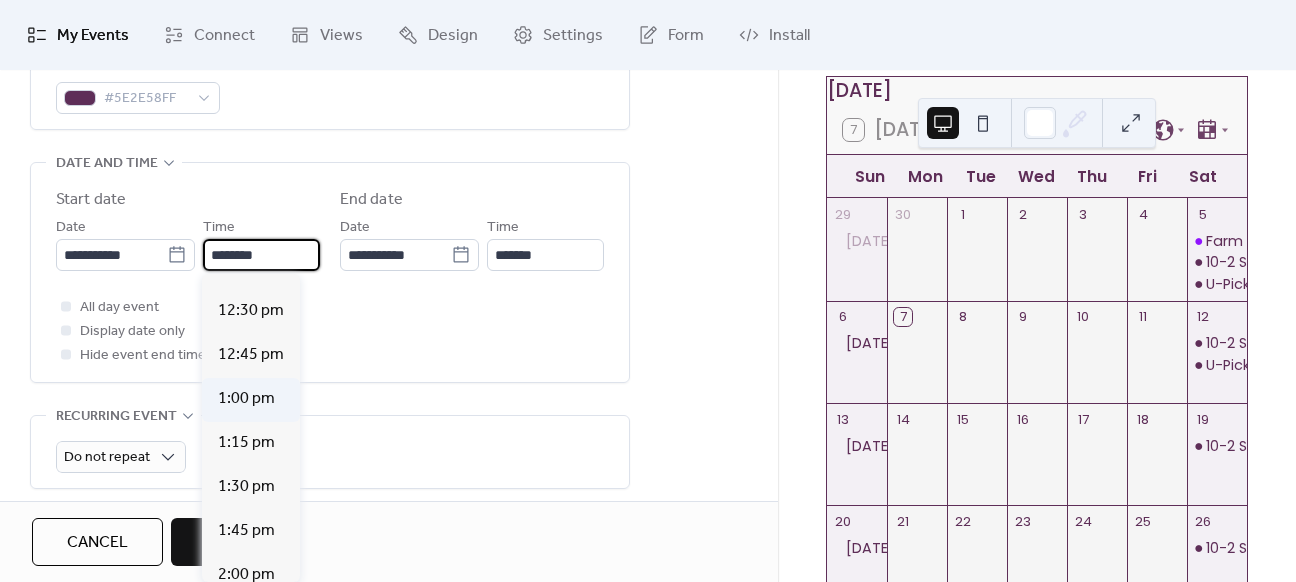scroll, scrollTop: 2312, scrollLeft: 0, axis: vertical 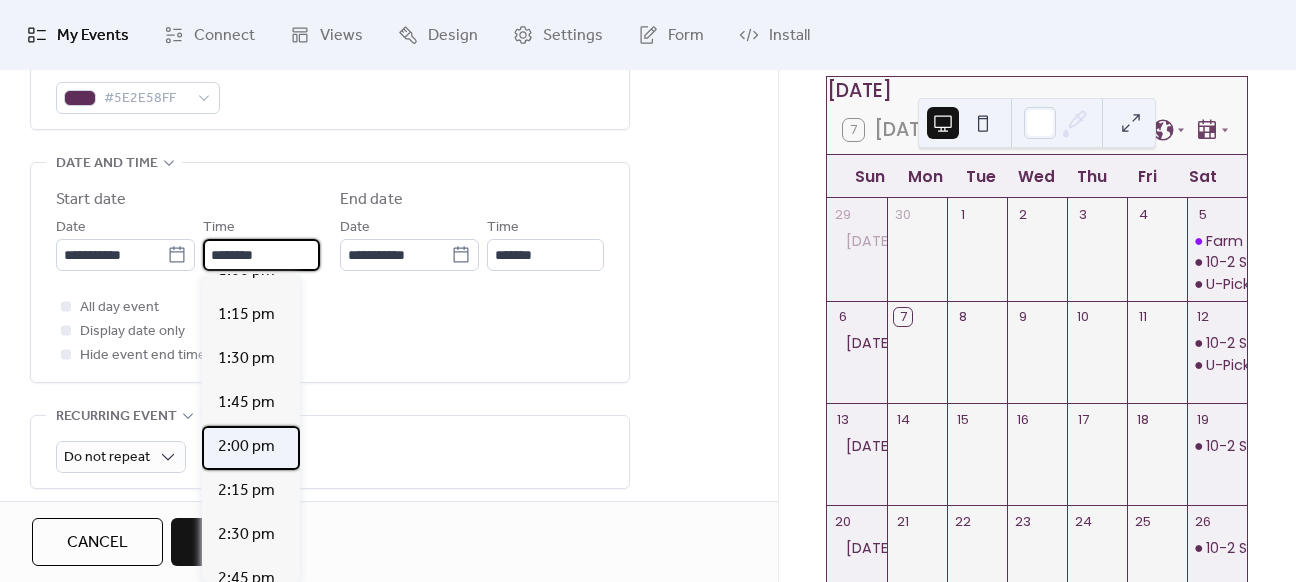 click on "2:00 pm" at bounding box center [246, 447] 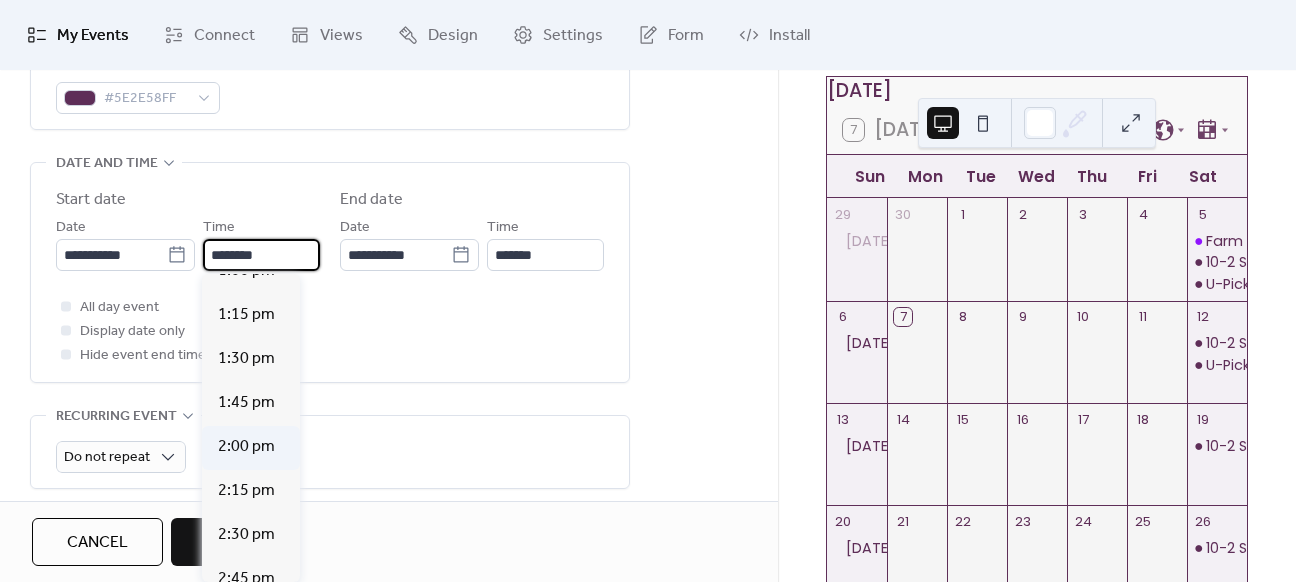 type on "*******" 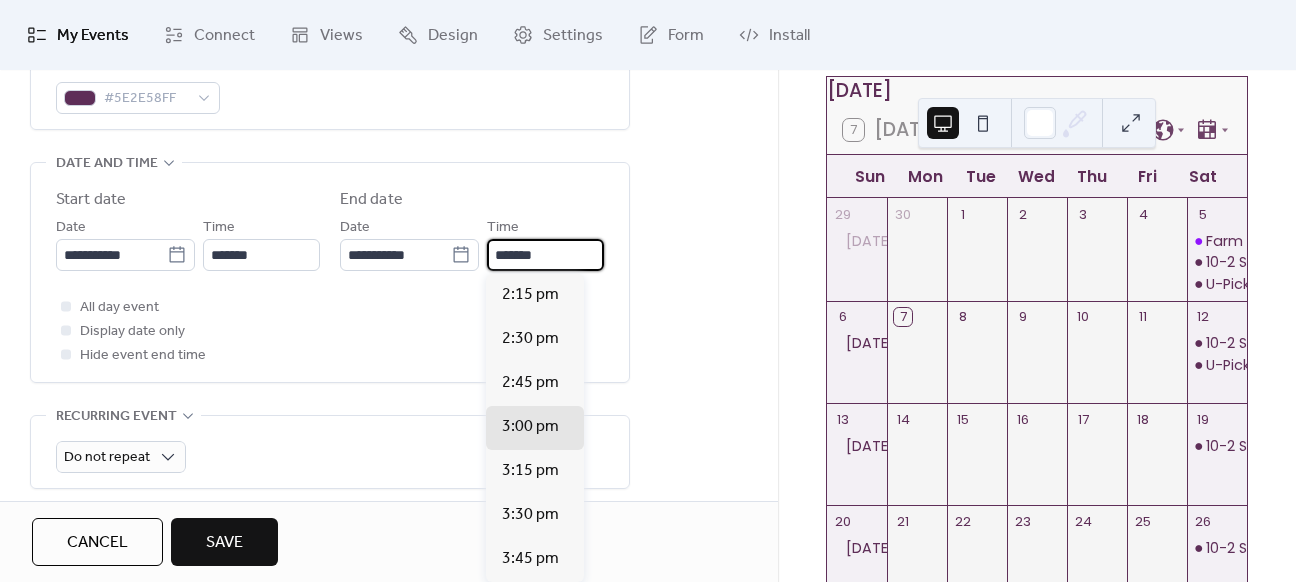 click on "*******" at bounding box center [545, 255] 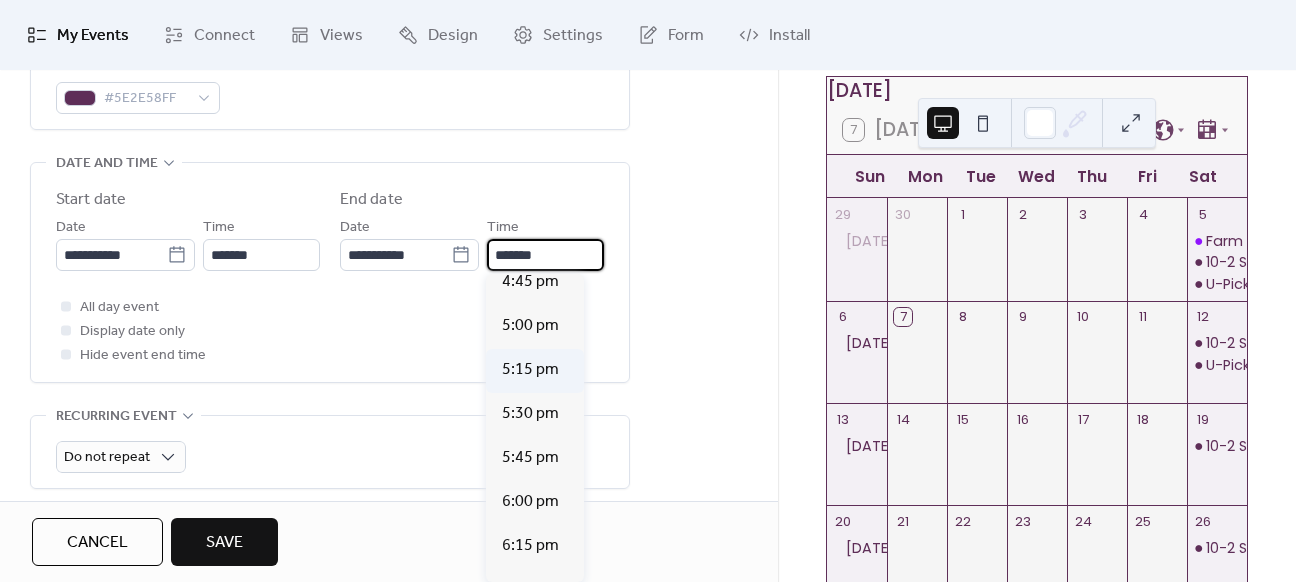 scroll, scrollTop: 500, scrollLeft: 0, axis: vertical 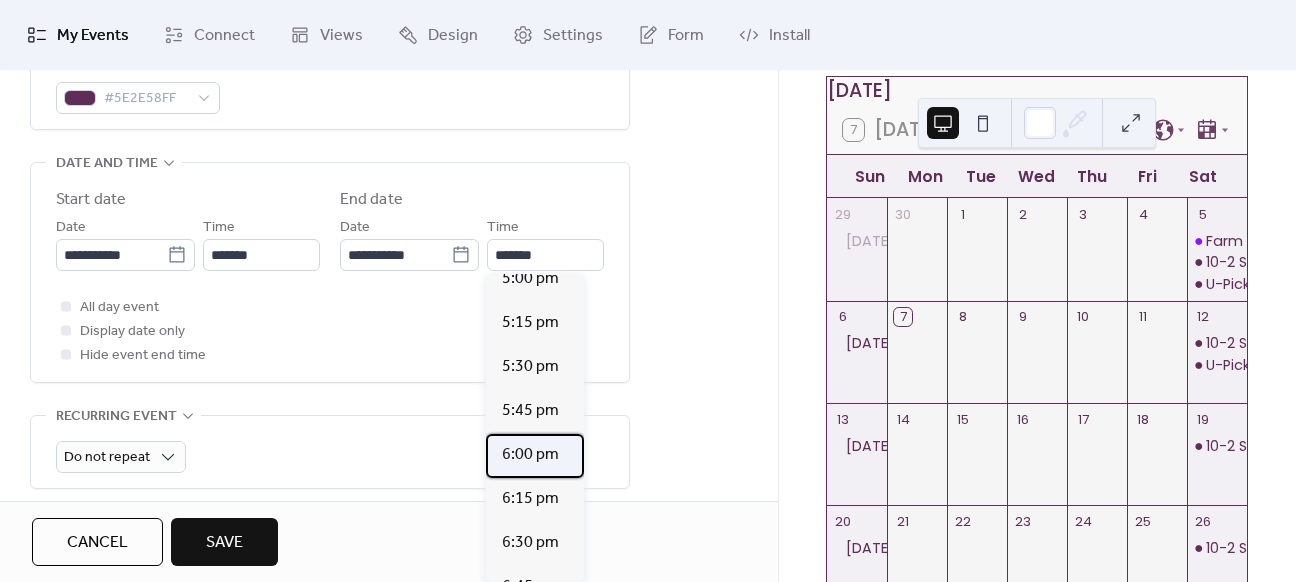 click on "6:00 pm" at bounding box center (530, 455) 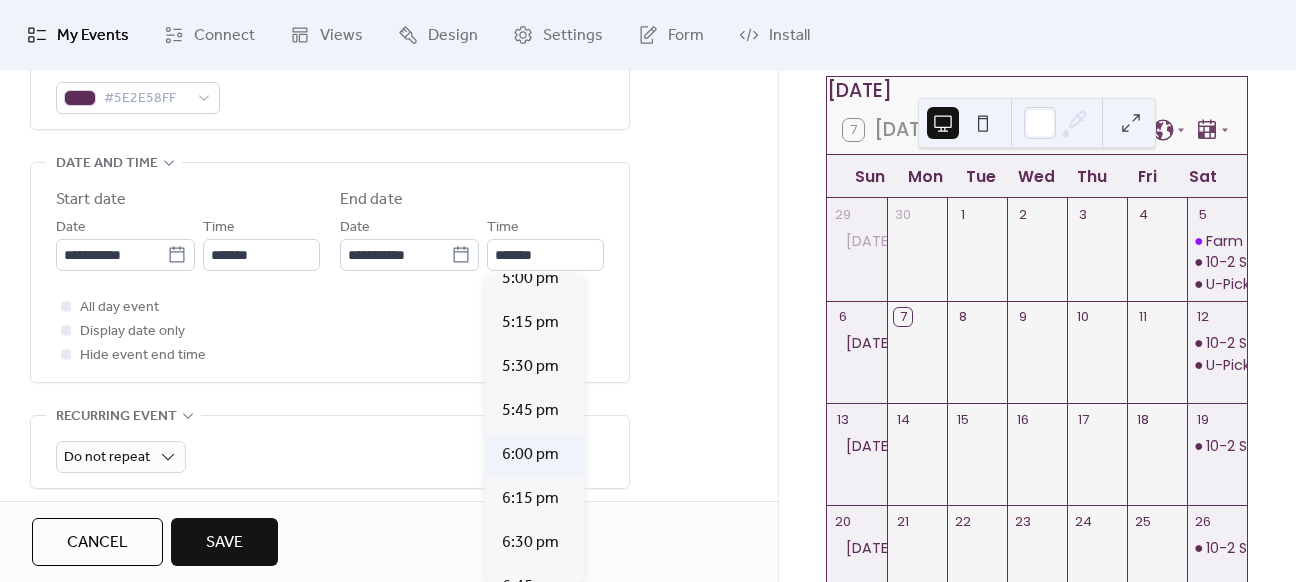 type on "*******" 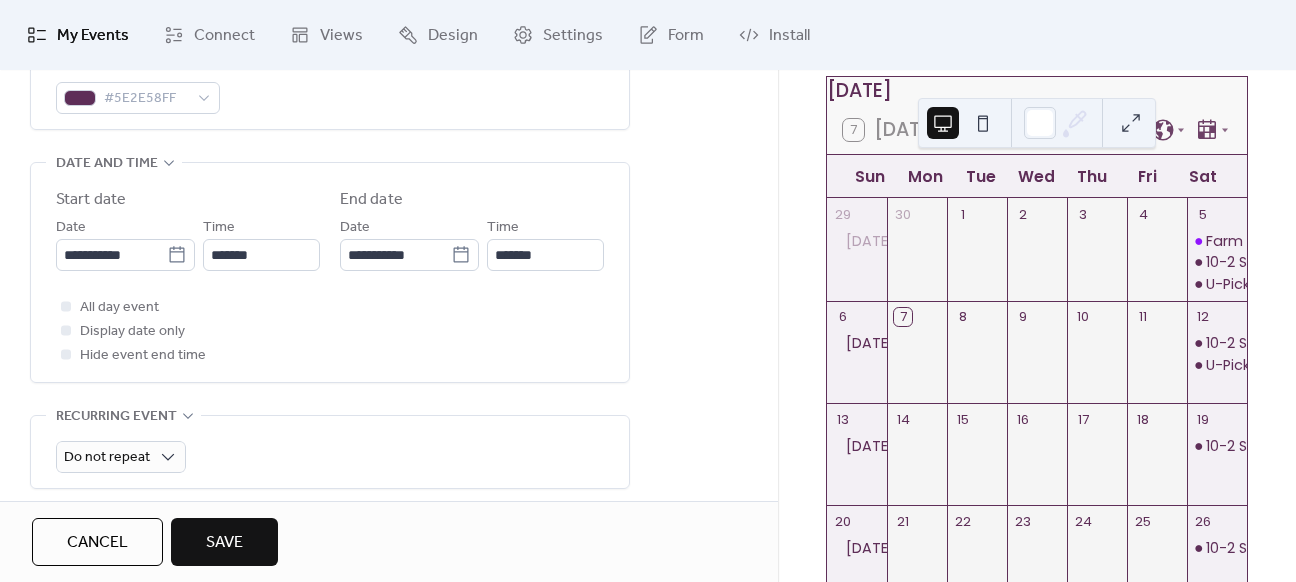 click on "All day event Display date only Hide event end time" at bounding box center (330, 331) 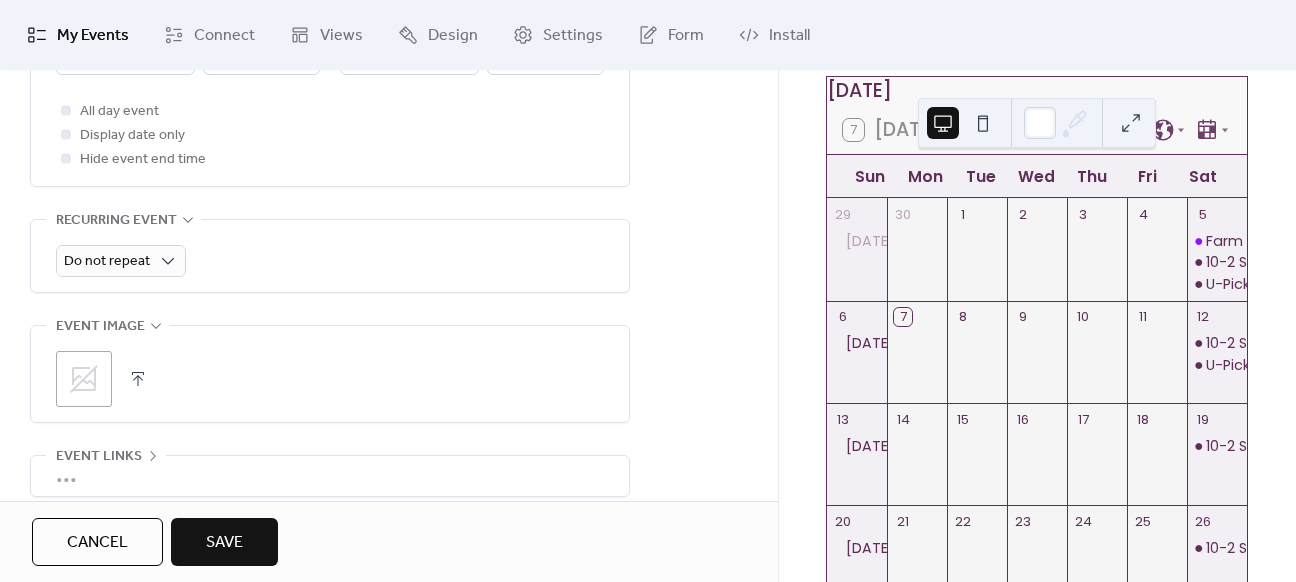 scroll, scrollTop: 860, scrollLeft: 0, axis: vertical 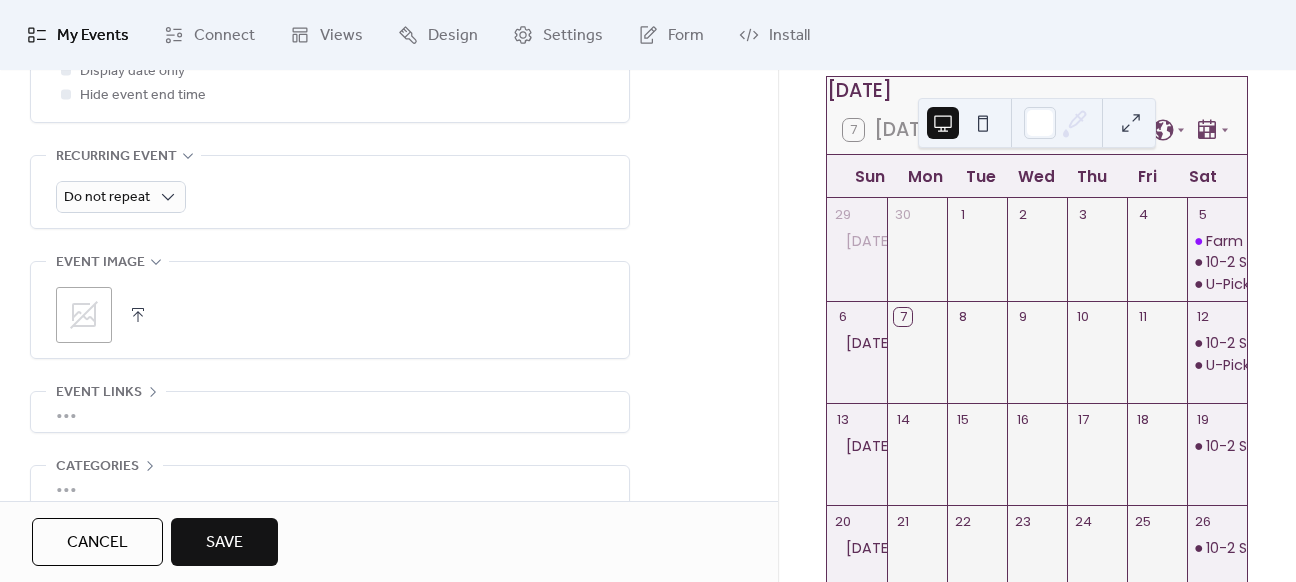 click 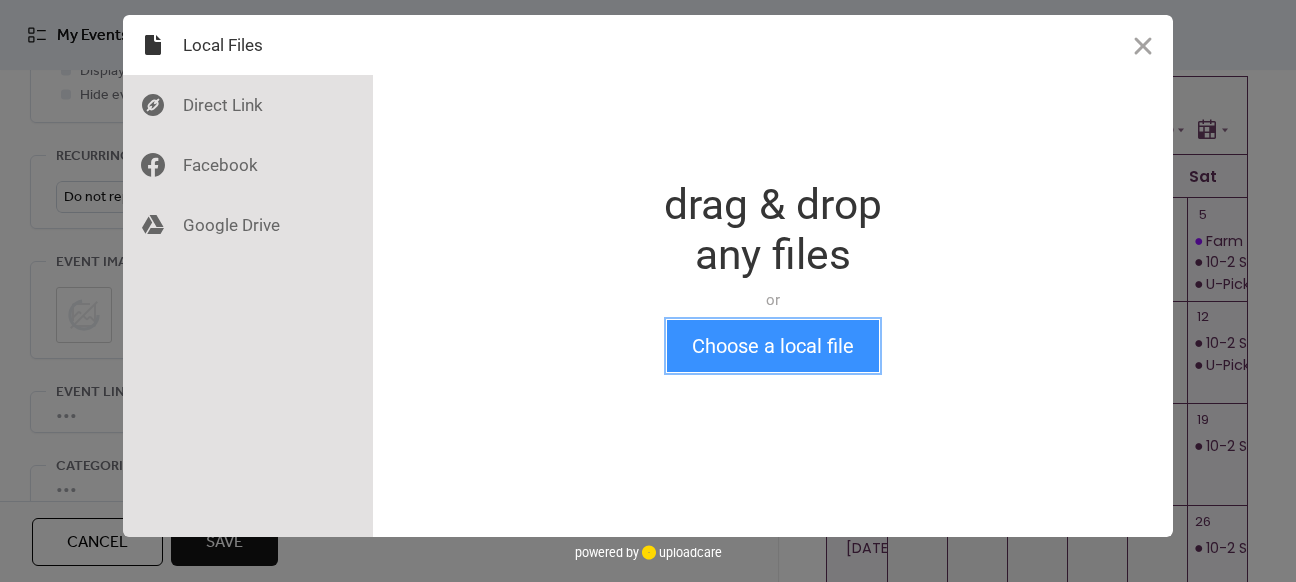 click on "Choose a local file" at bounding box center (773, 346) 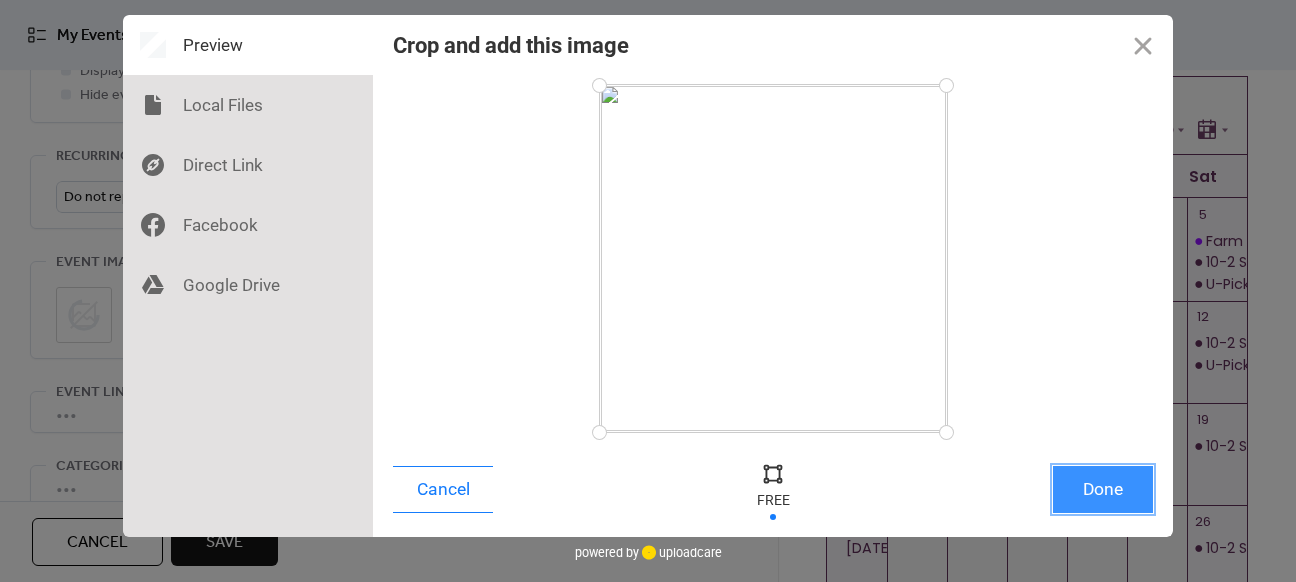 click on "Done" at bounding box center [1103, 489] 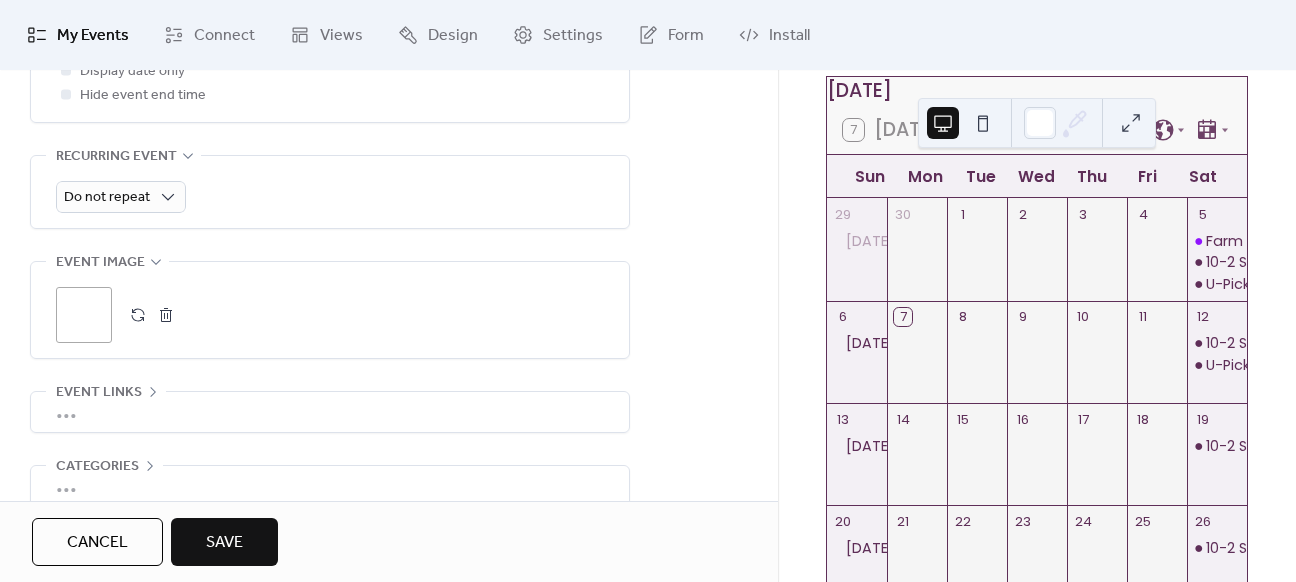 scroll, scrollTop: 960, scrollLeft: 0, axis: vertical 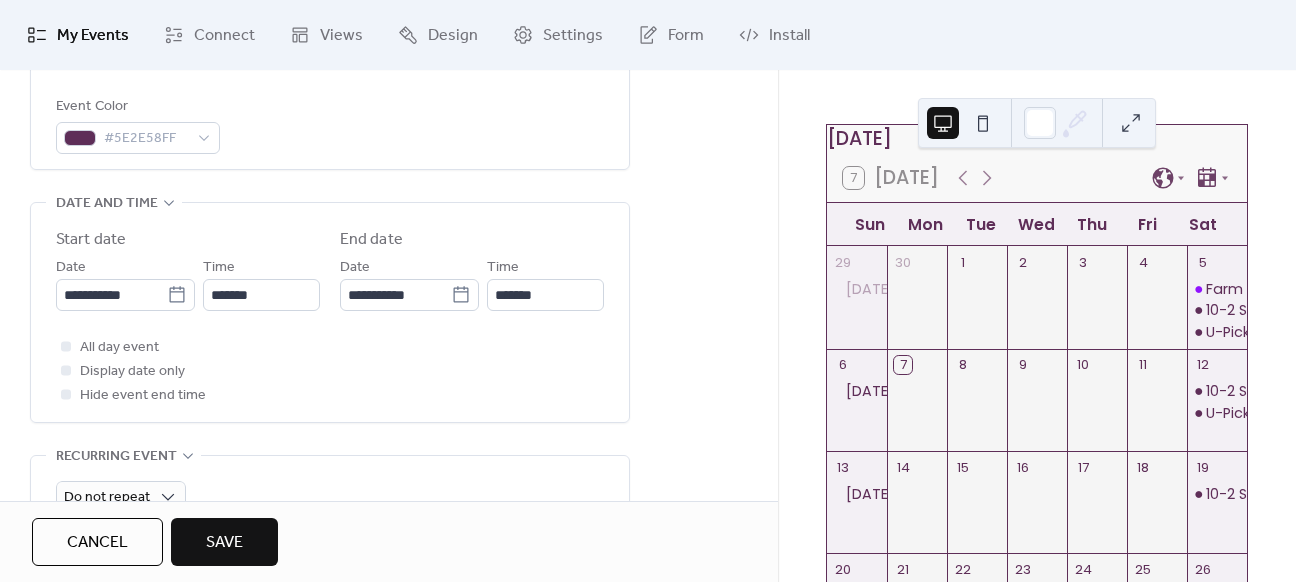 click at bounding box center [1037, 411] 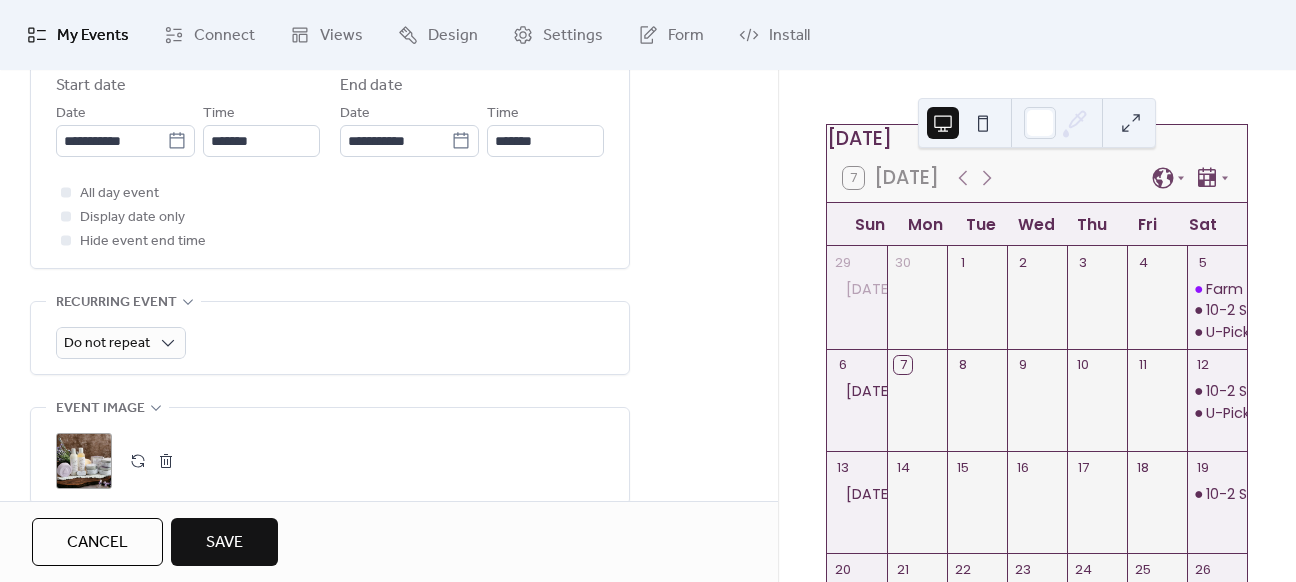 scroll, scrollTop: 760, scrollLeft: 0, axis: vertical 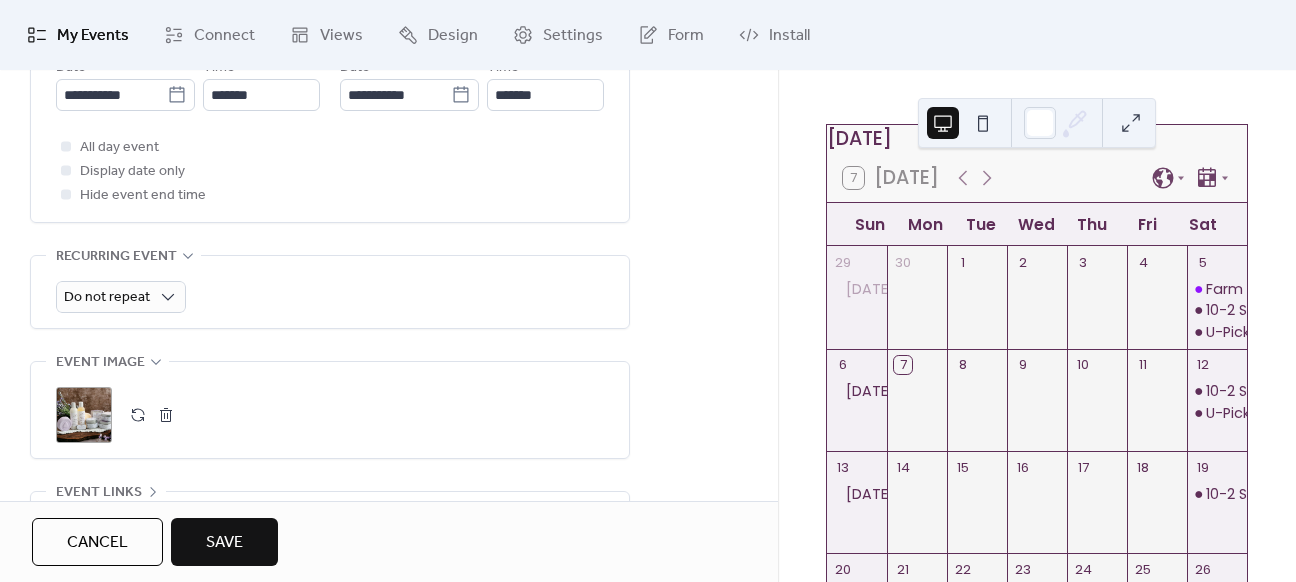 click on "Save" at bounding box center [224, 542] 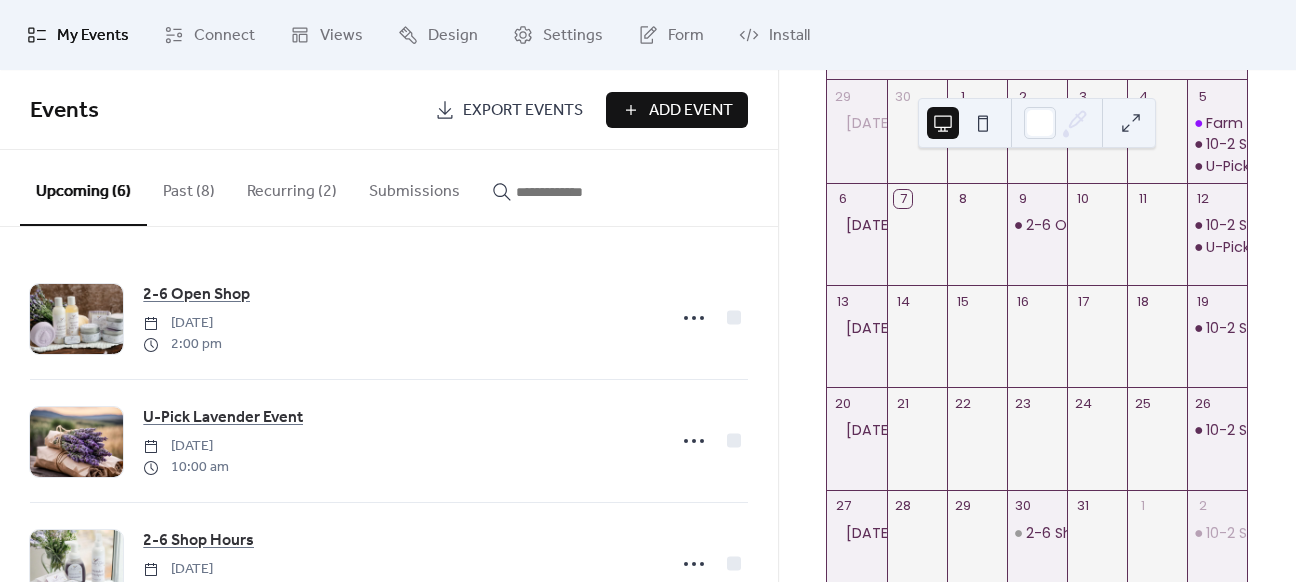 scroll, scrollTop: 252, scrollLeft: 0, axis: vertical 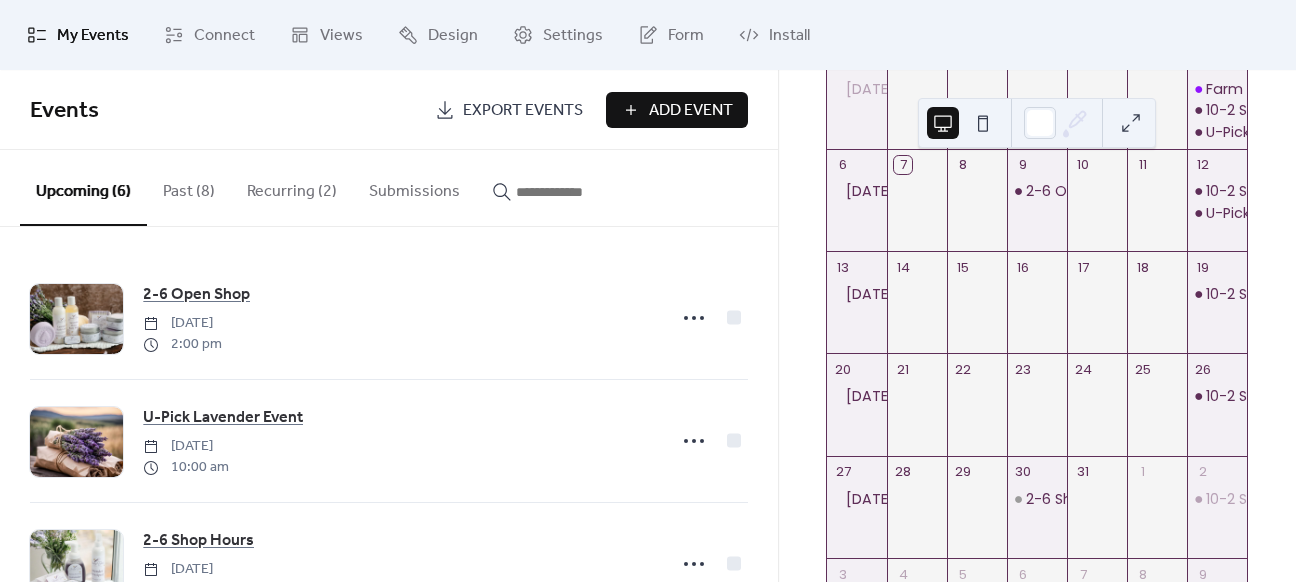 click at bounding box center [1037, 314] 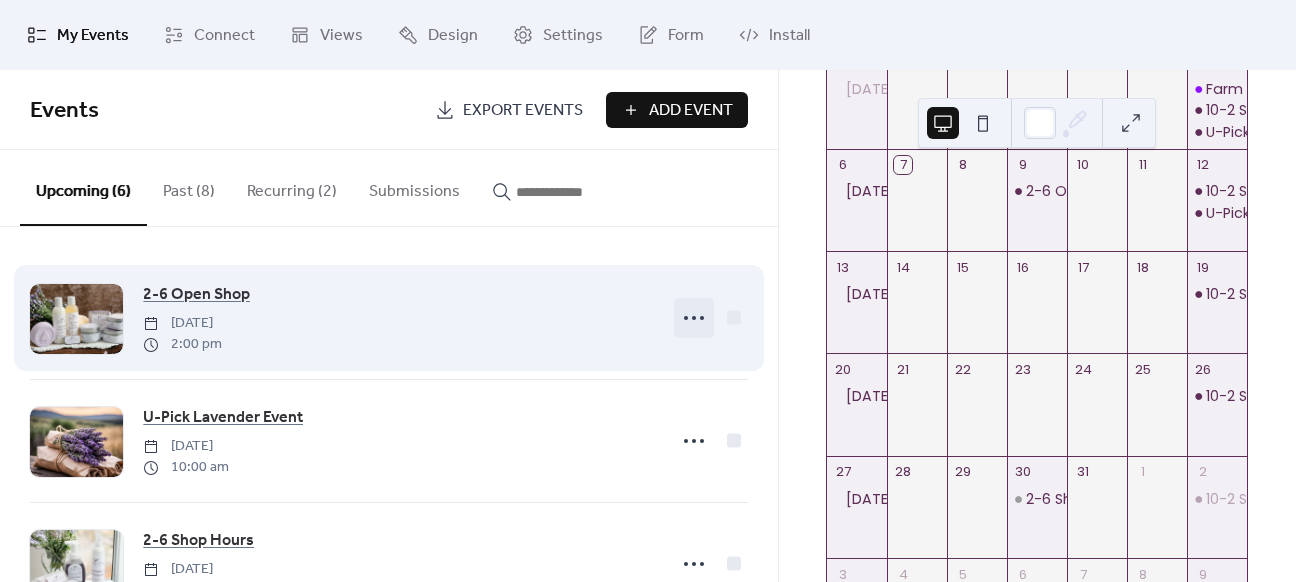 click 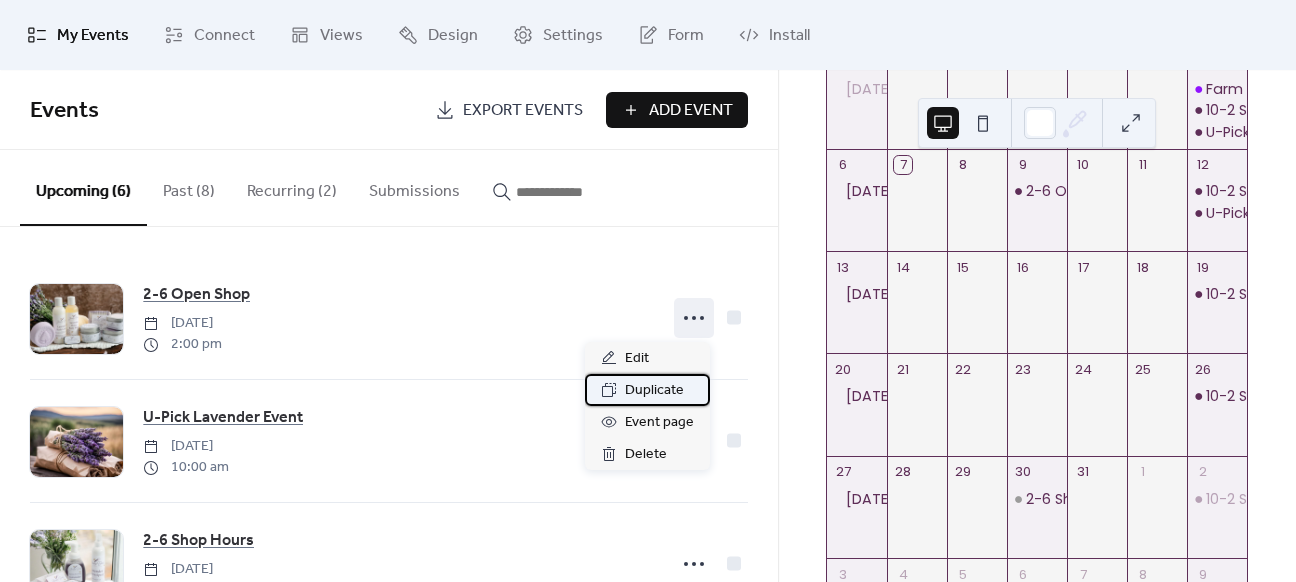 click on "Duplicate" at bounding box center (654, 391) 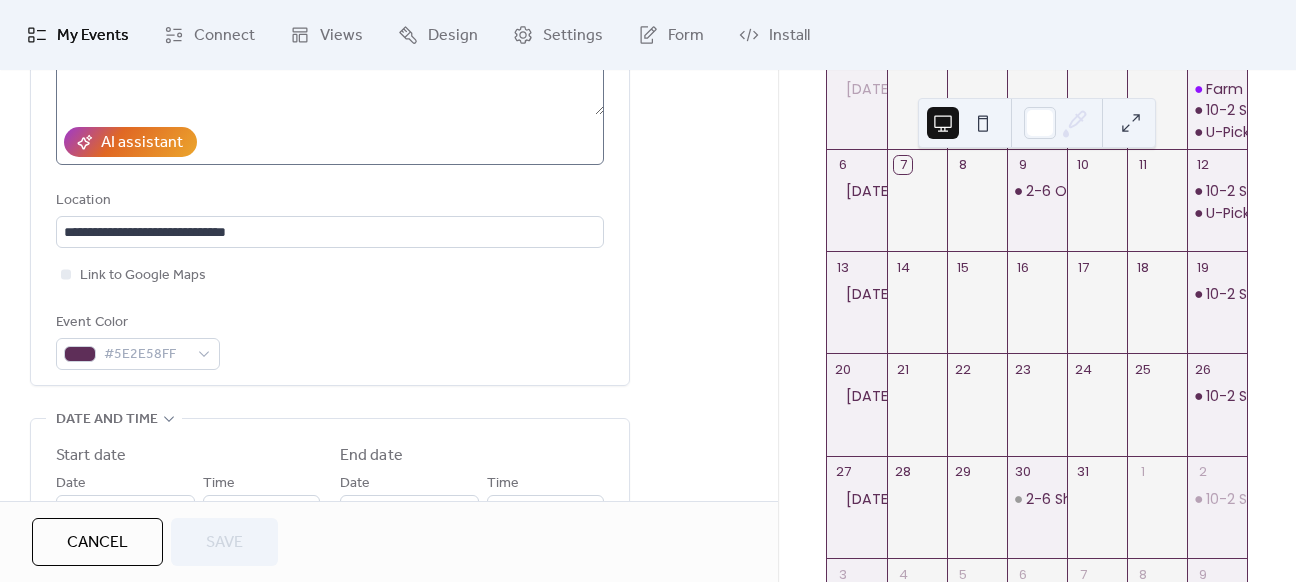 scroll, scrollTop: 400, scrollLeft: 0, axis: vertical 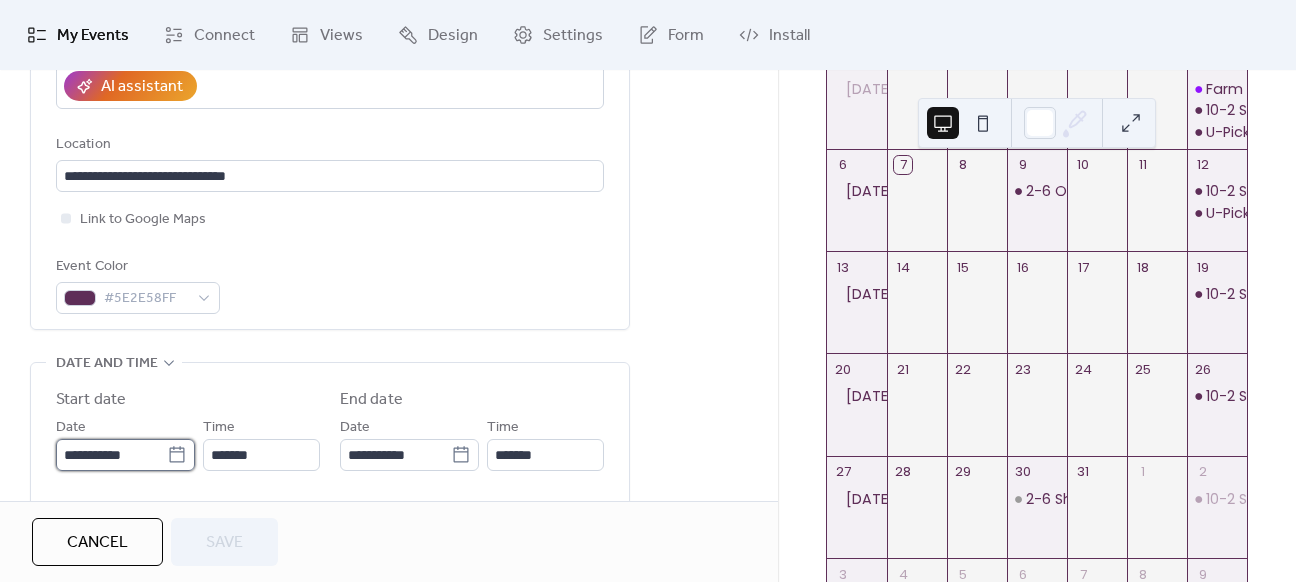 click on "**********" at bounding box center (111, 455) 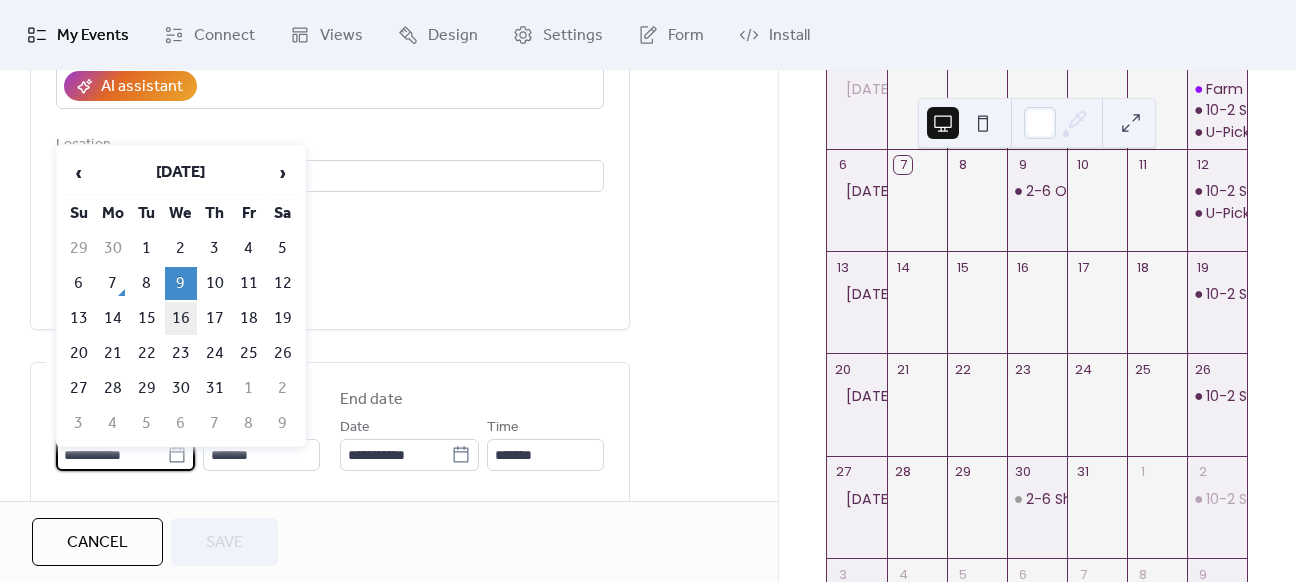 click on "16" at bounding box center [181, 318] 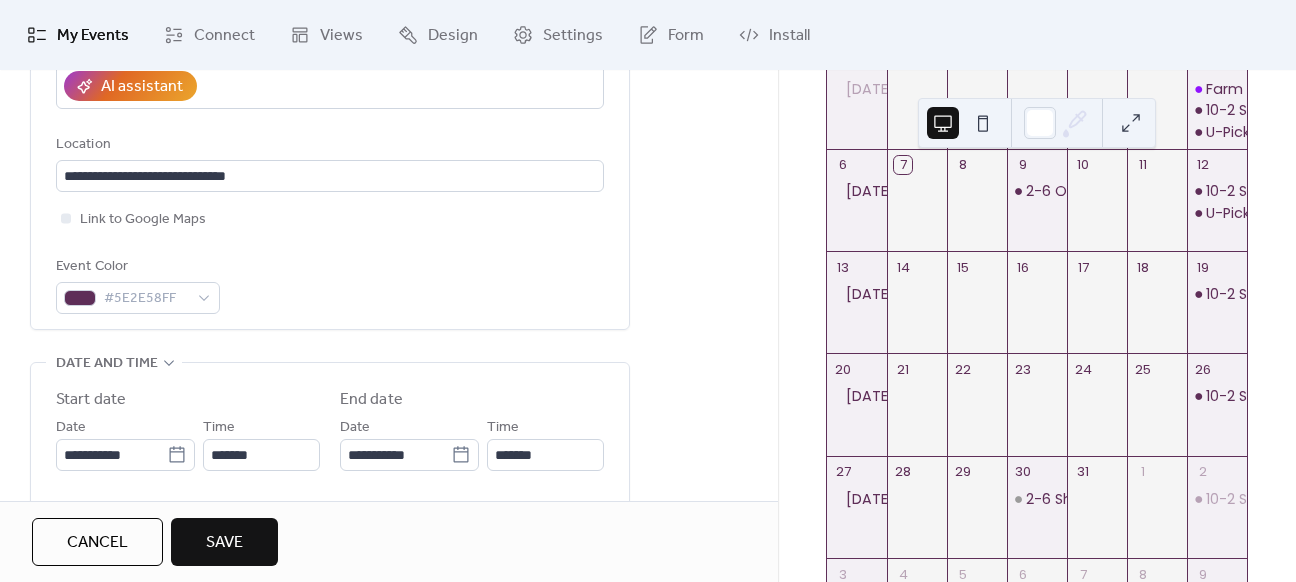 click on "Save" at bounding box center (224, 542) 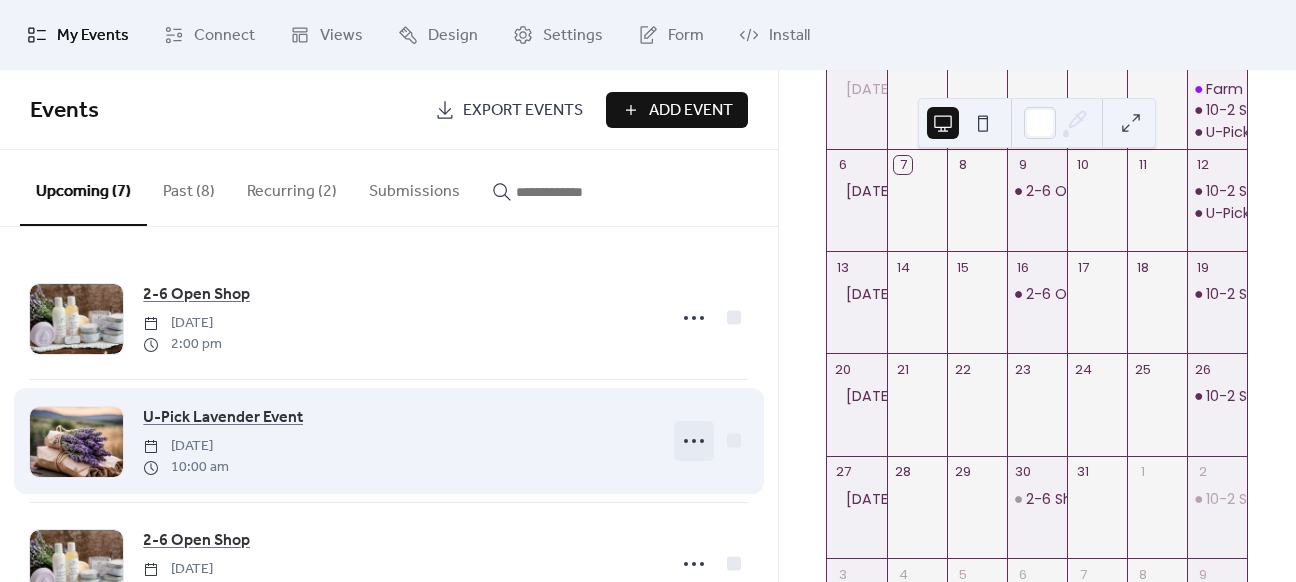 click 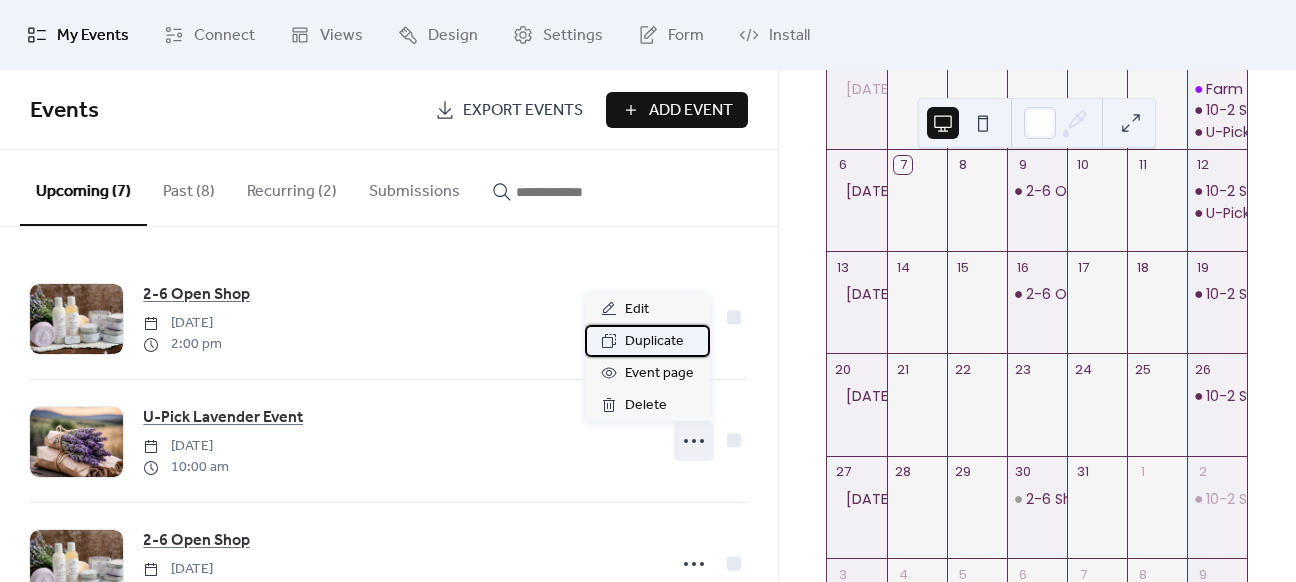 click on "Duplicate" at bounding box center (654, 342) 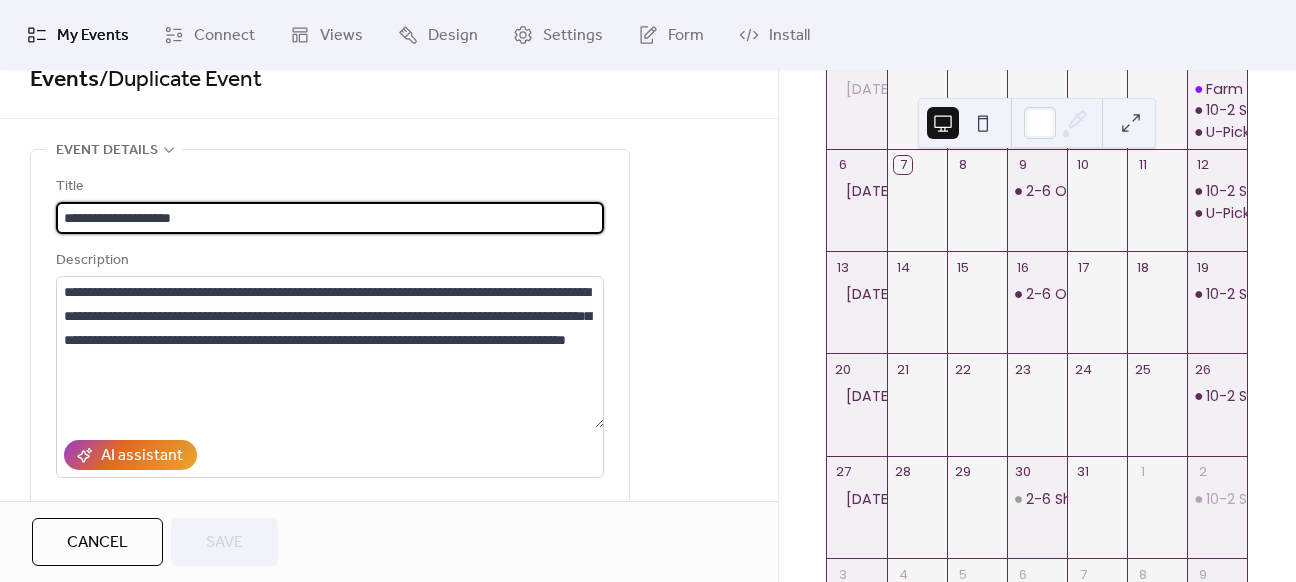 scroll, scrollTop: 0, scrollLeft: 0, axis: both 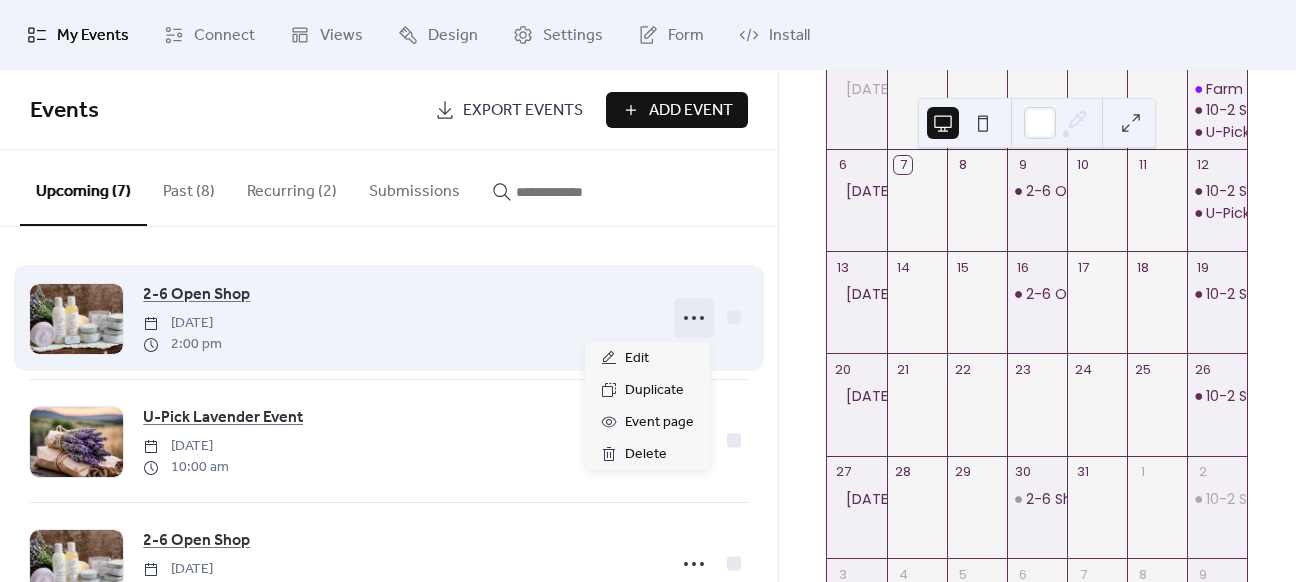 click 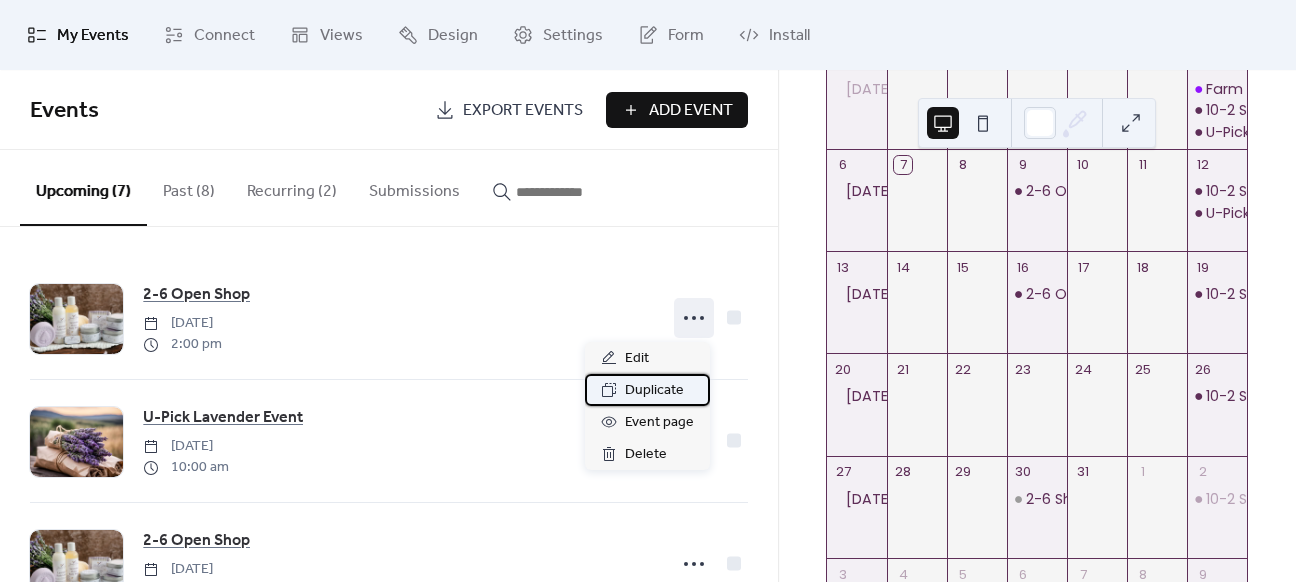 click on "Duplicate" at bounding box center (654, 391) 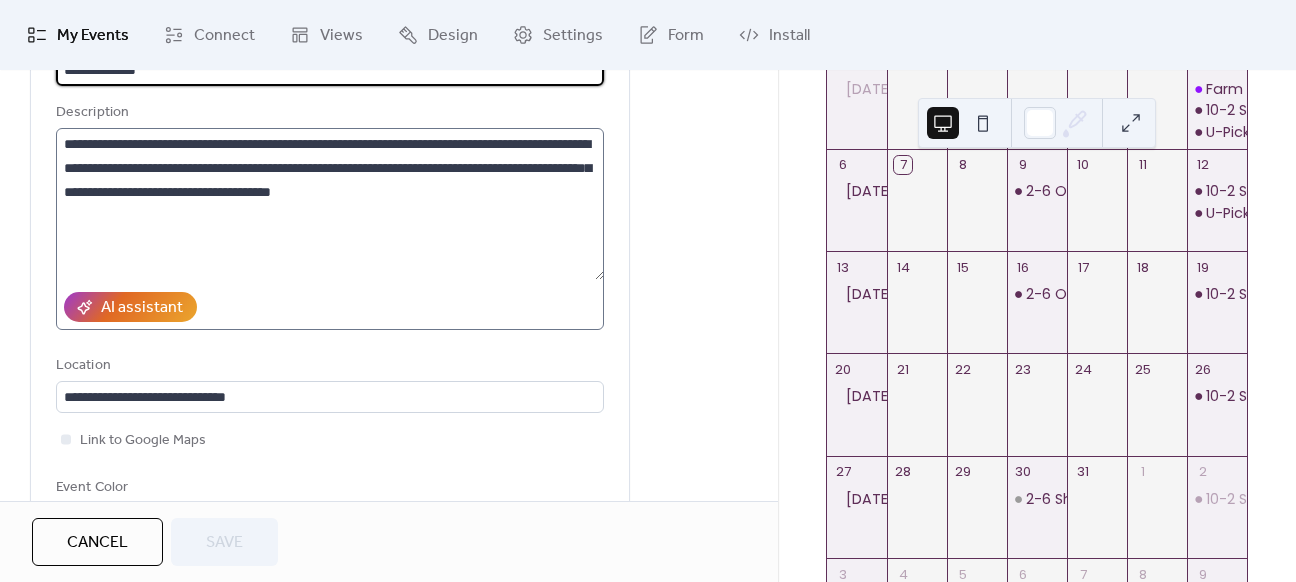 scroll, scrollTop: 400, scrollLeft: 0, axis: vertical 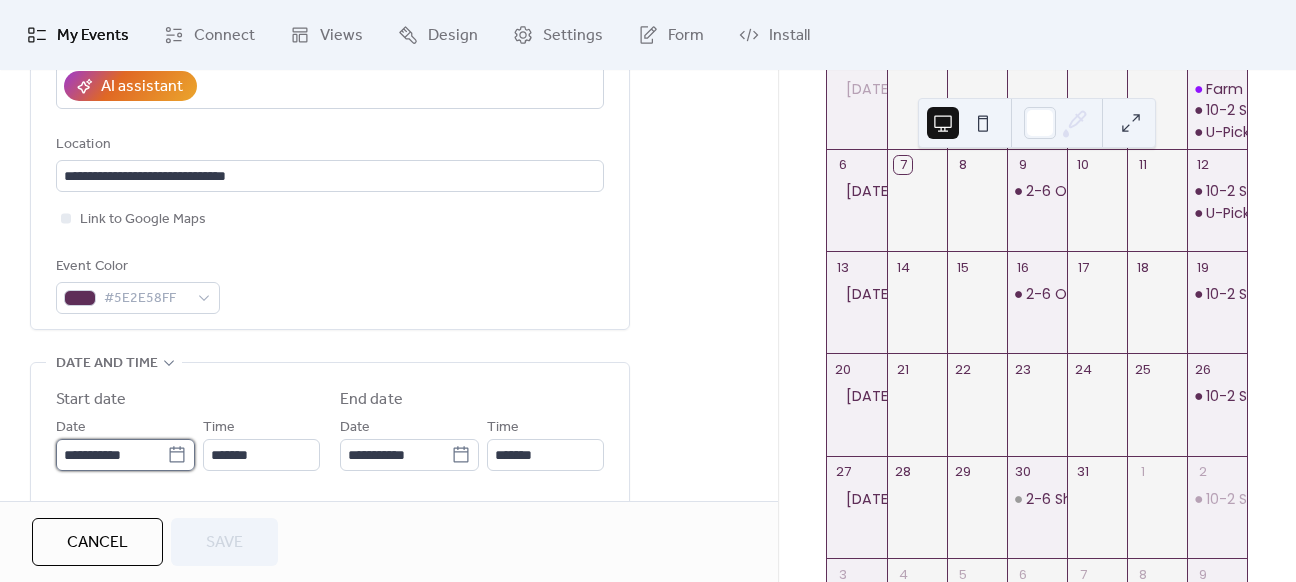 click on "**********" at bounding box center (111, 455) 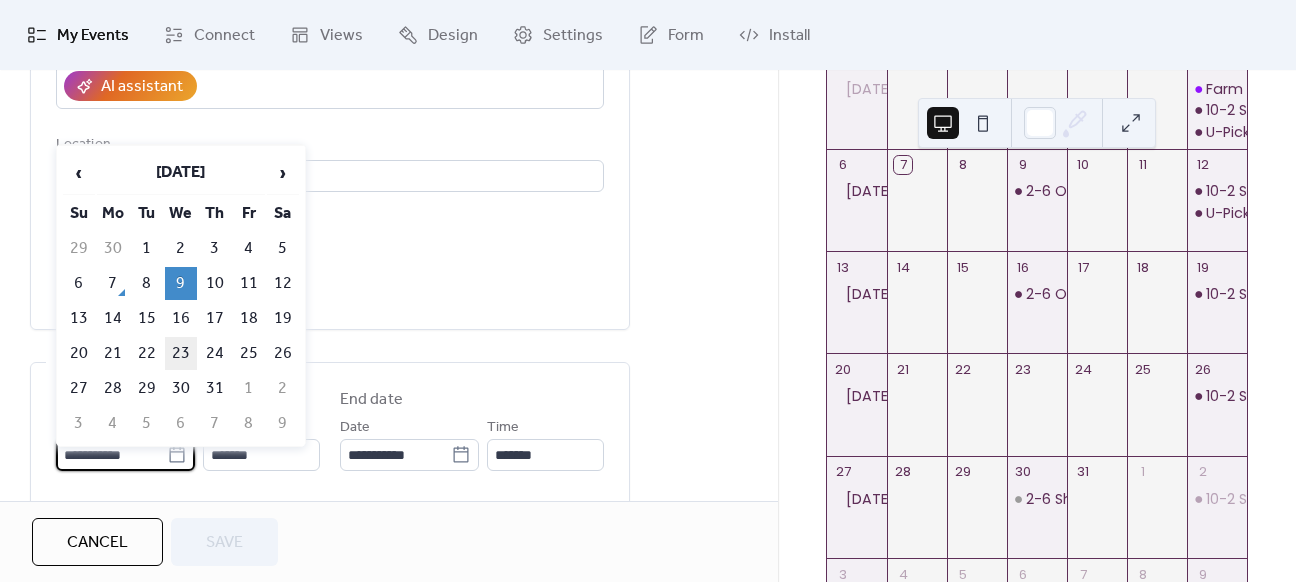 click on "23" at bounding box center (181, 353) 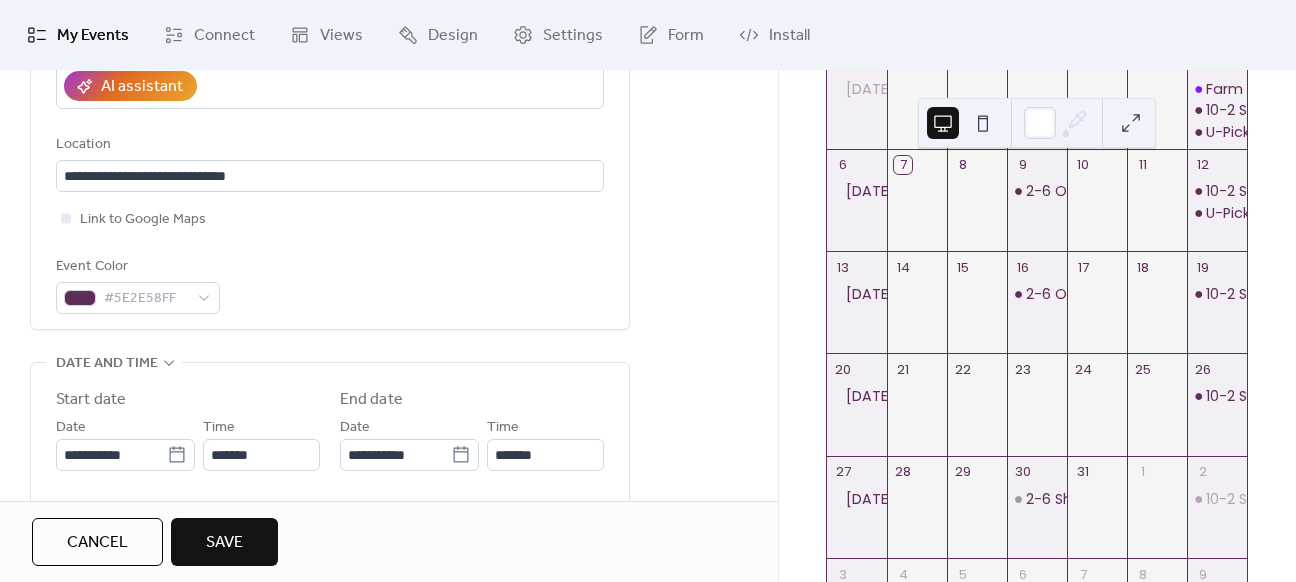click on "Save" at bounding box center [224, 543] 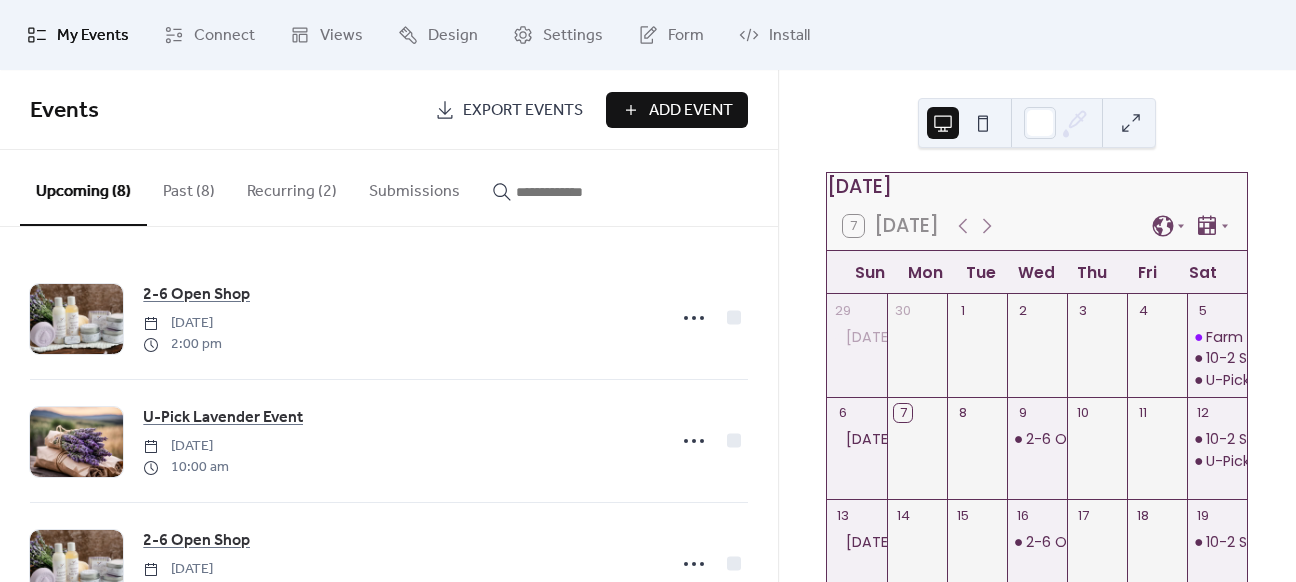 scroll, scrollTop: 0, scrollLeft: 0, axis: both 